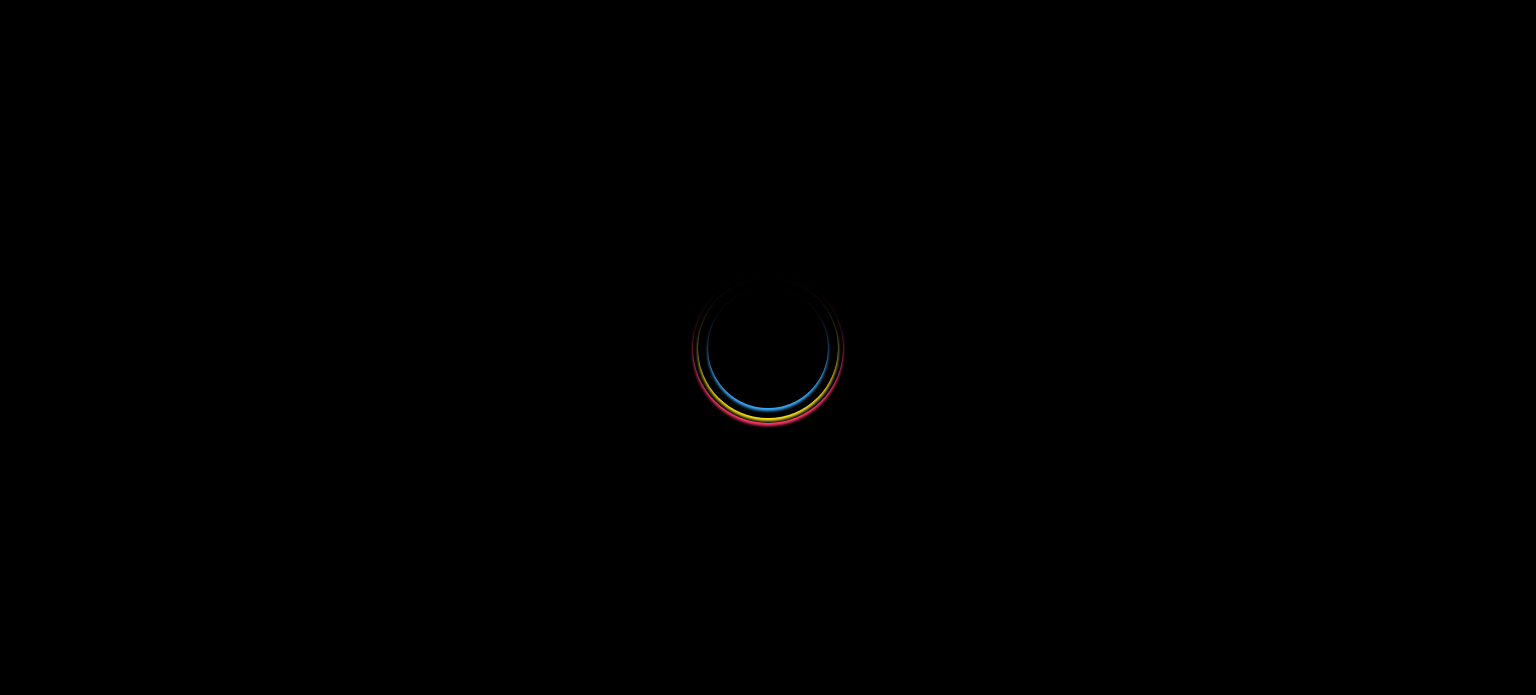 scroll, scrollTop: 0, scrollLeft: 0, axis: both 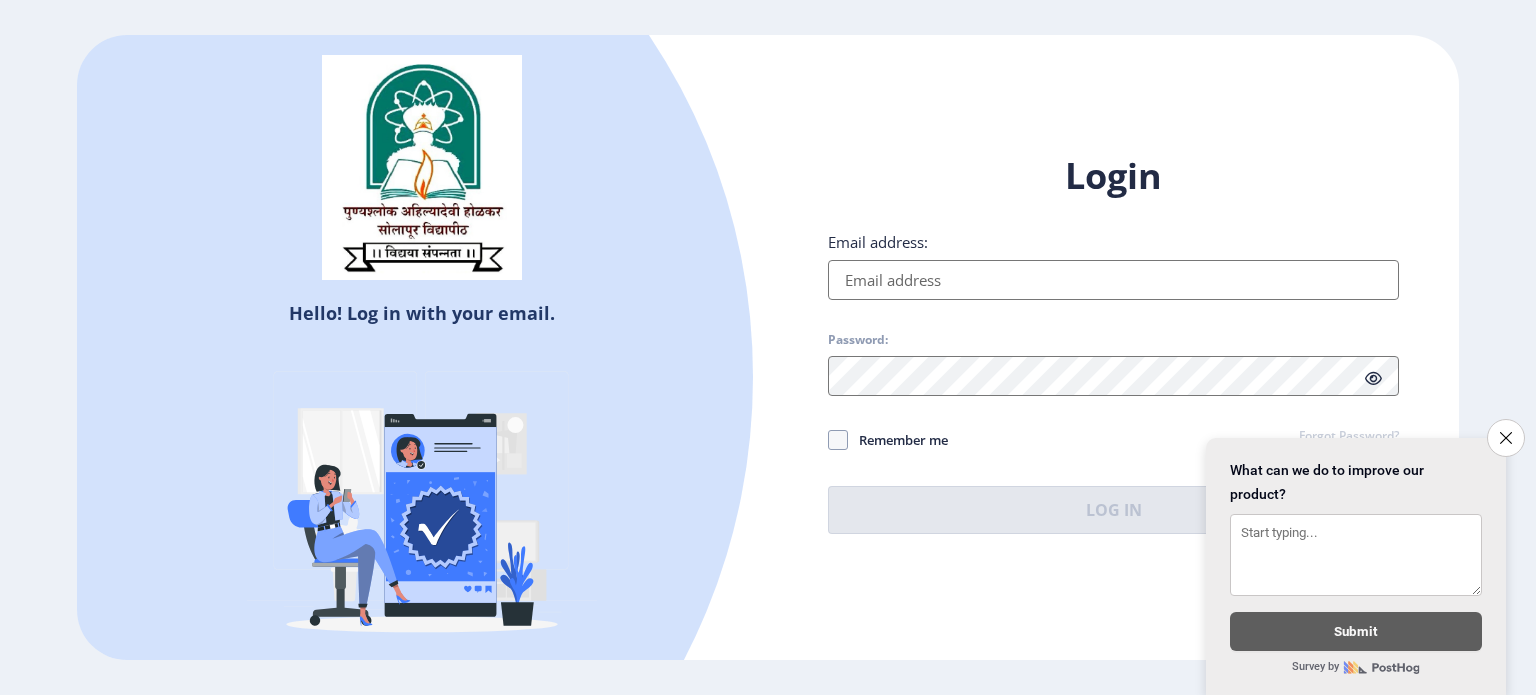 click on "Email address:" at bounding box center [1113, 280] 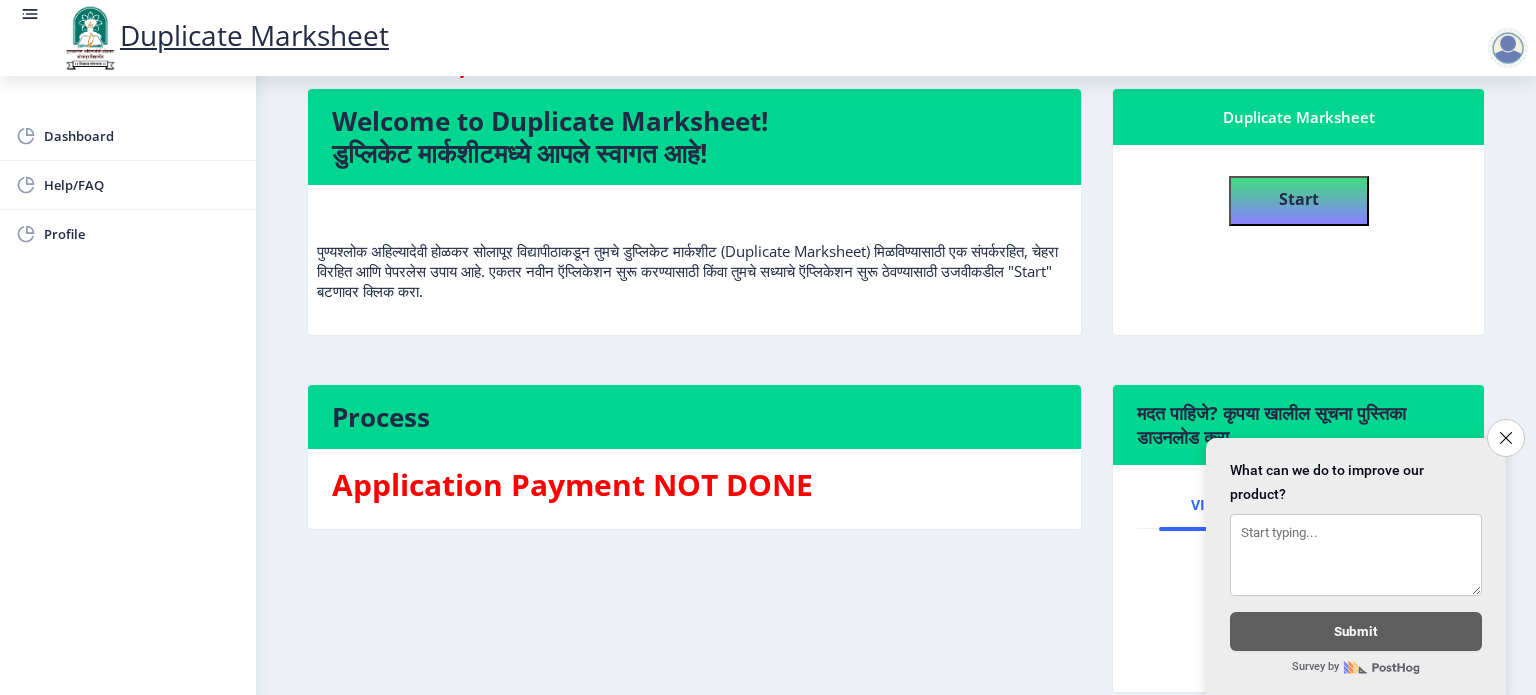 scroll, scrollTop: 108, scrollLeft: 0, axis: vertical 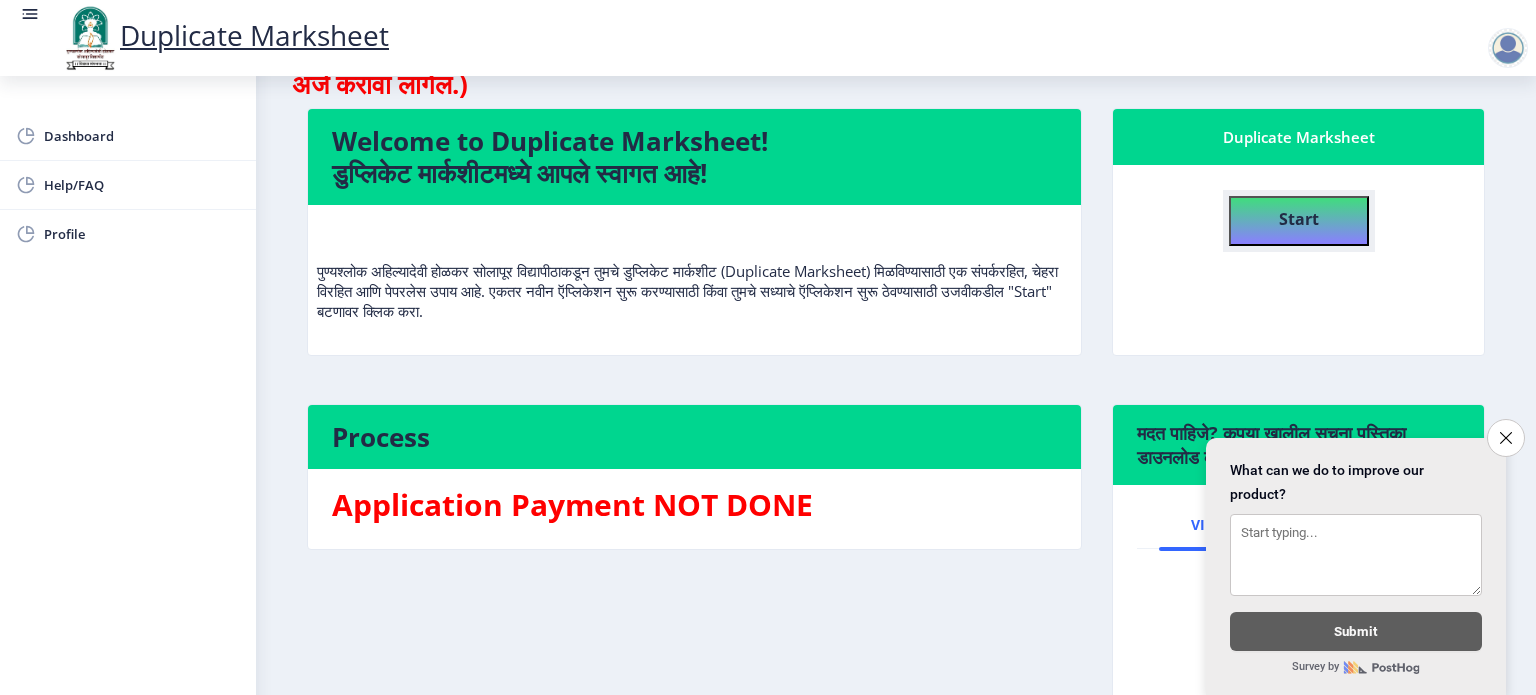 click on "Start" 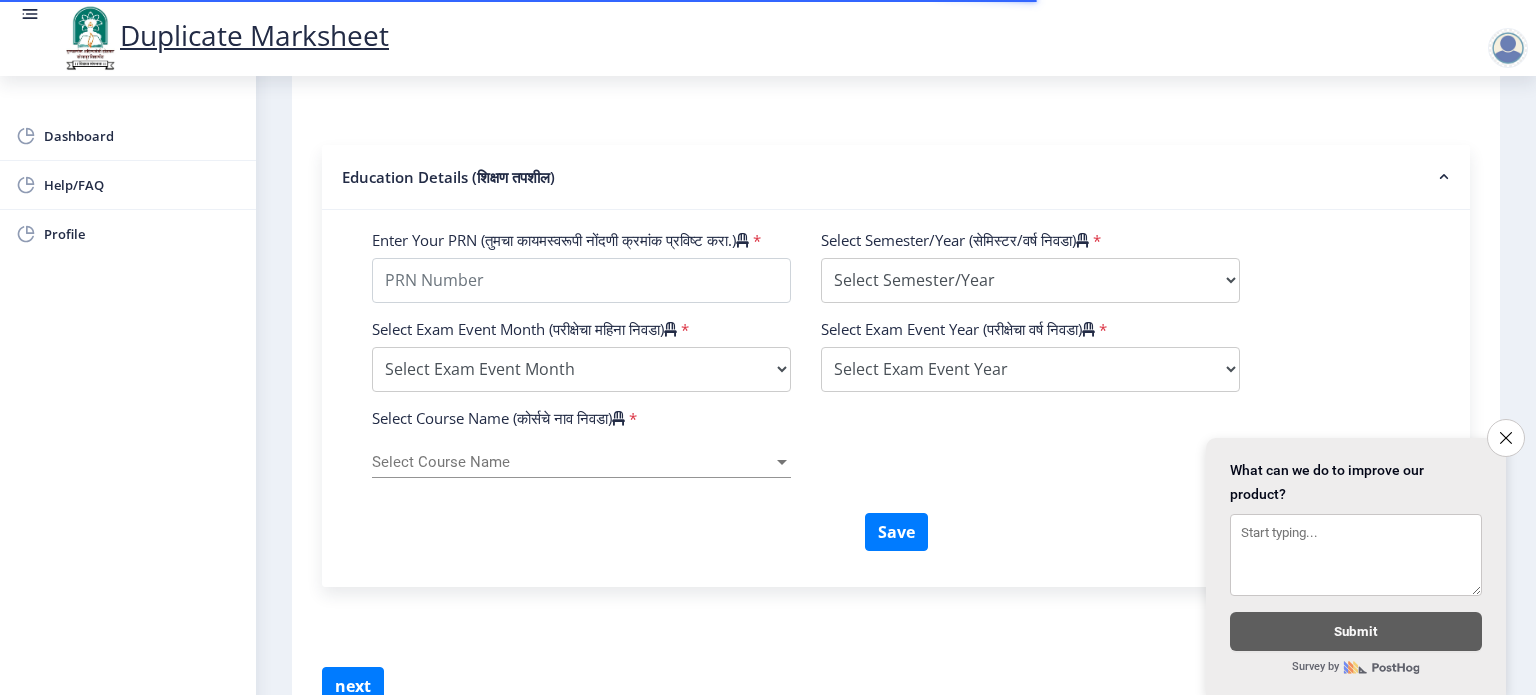 scroll, scrollTop: 567, scrollLeft: 0, axis: vertical 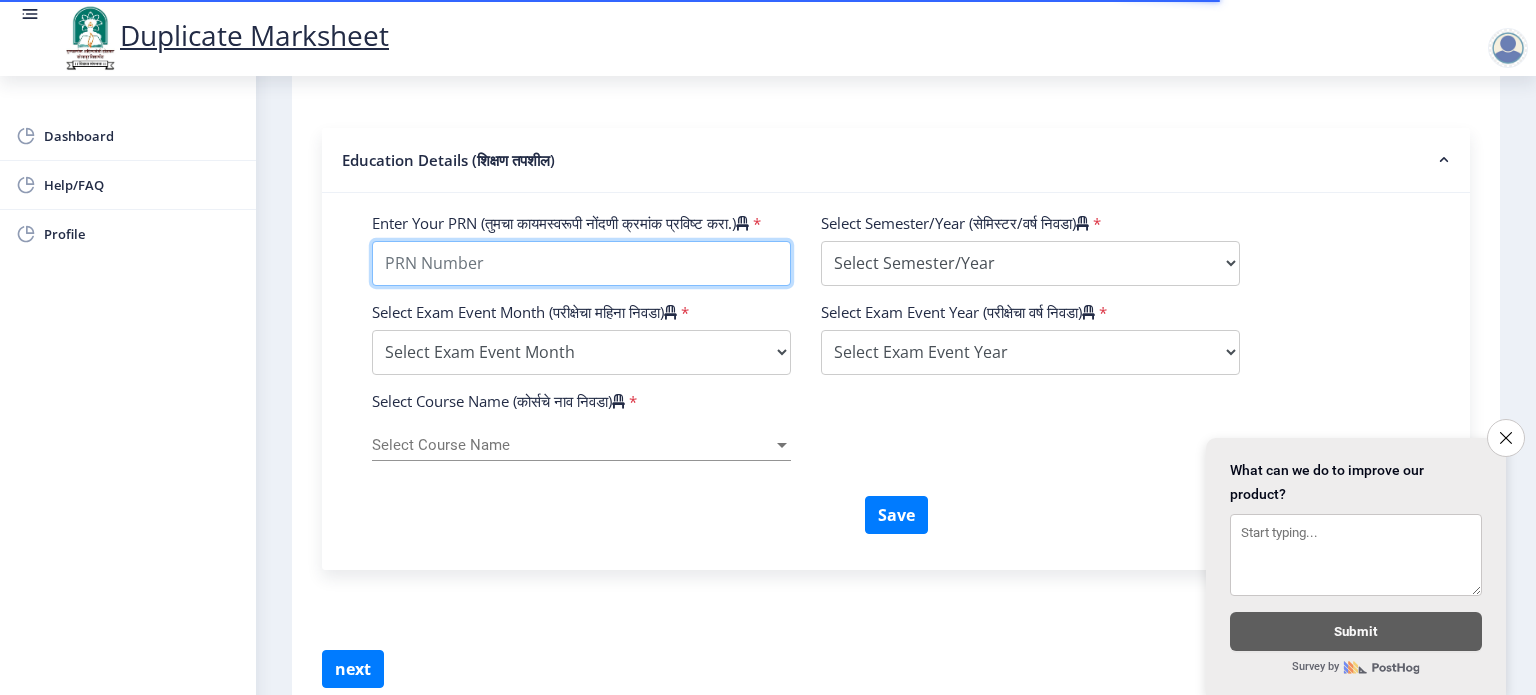click on "Enter Your PRN (तुमचा कायमस्वरूपी नोंदणी क्रमांक प्रविष्ट करा.)" at bounding box center [581, 263] 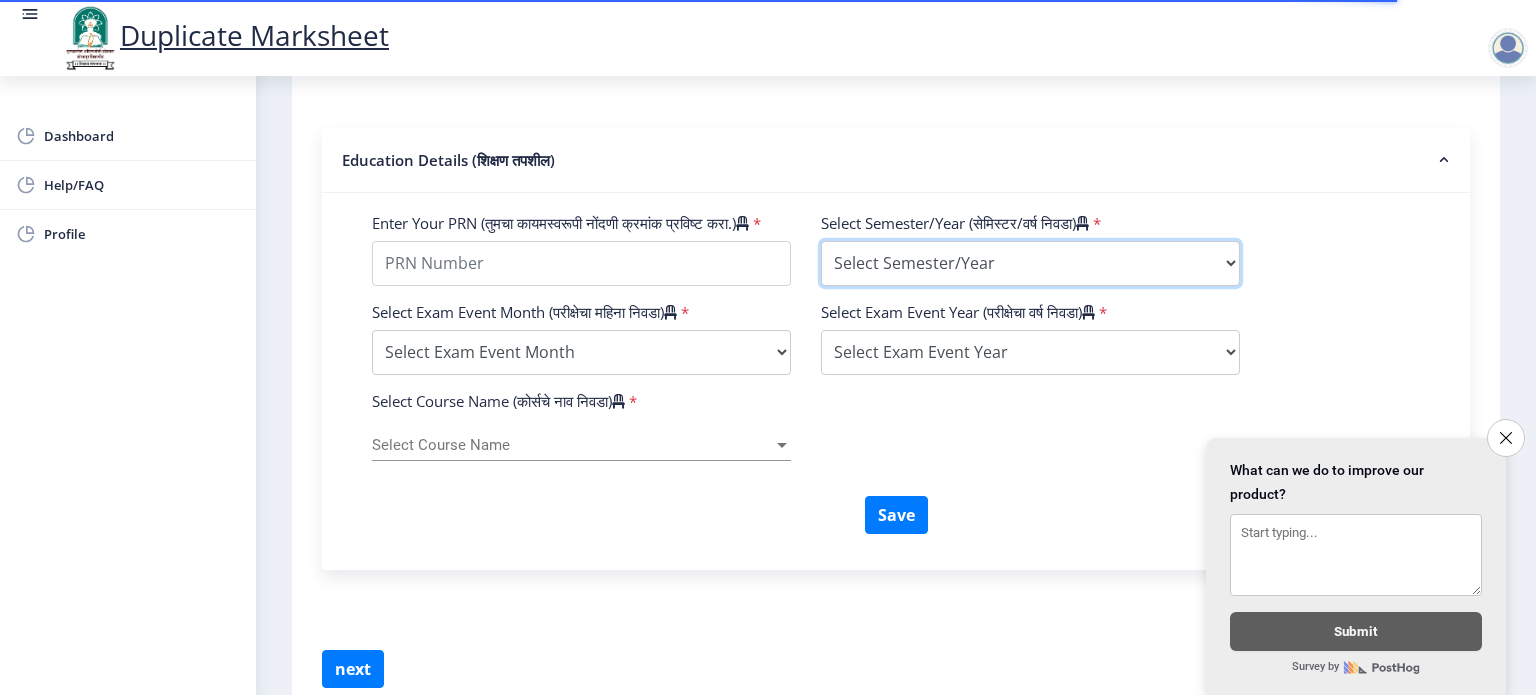 click on "Select Semester/Year Semester I Semester II Semester III Semester IV Semester V Semester VI Semester VII Semester VIII Semester IX Semester X First Year Seccond Year Third Year Fourth Year Fifth Year Sixth Year Seventh Year Eighth Year Nine Year Ten Year" at bounding box center [1030, 263] 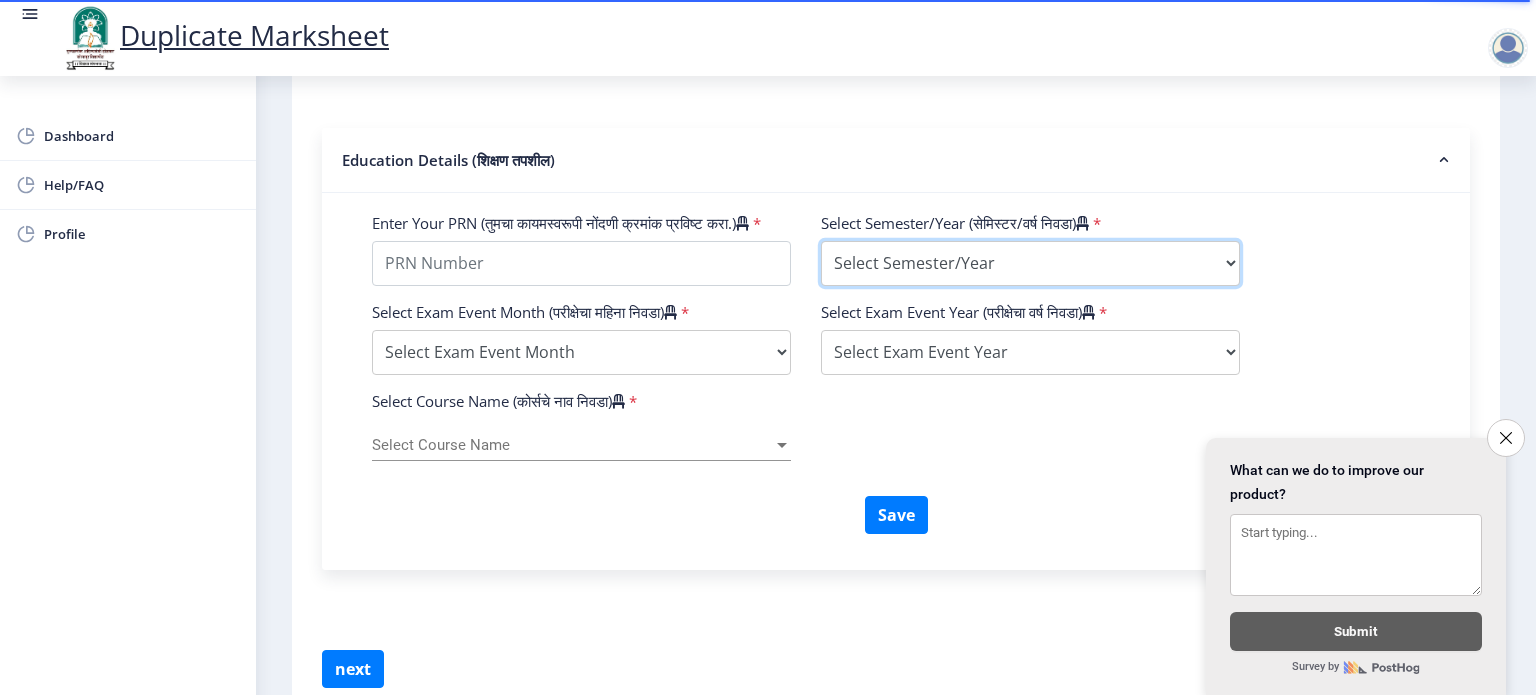 select on "Semester VI" 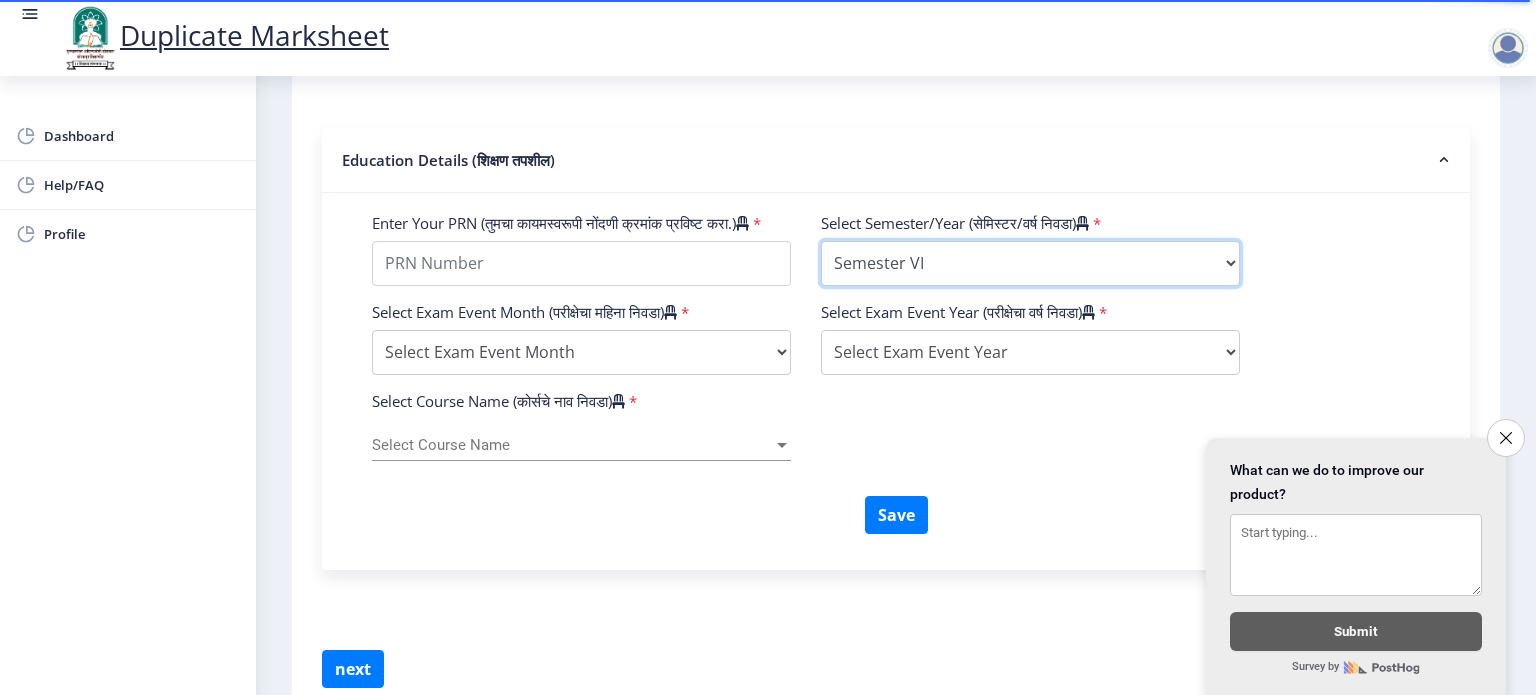click on "Select Semester/Year Semester I Semester II Semester III Semester IV Semester V Semester VI Semester VII Semester VIII Semester IX Semester X First Year Seccond Year Third Year Fourth Year Fifth Year Sixth Year Seventh Year Eighth Year Nine Year Ten Year" at bounding box center (1030, 263) 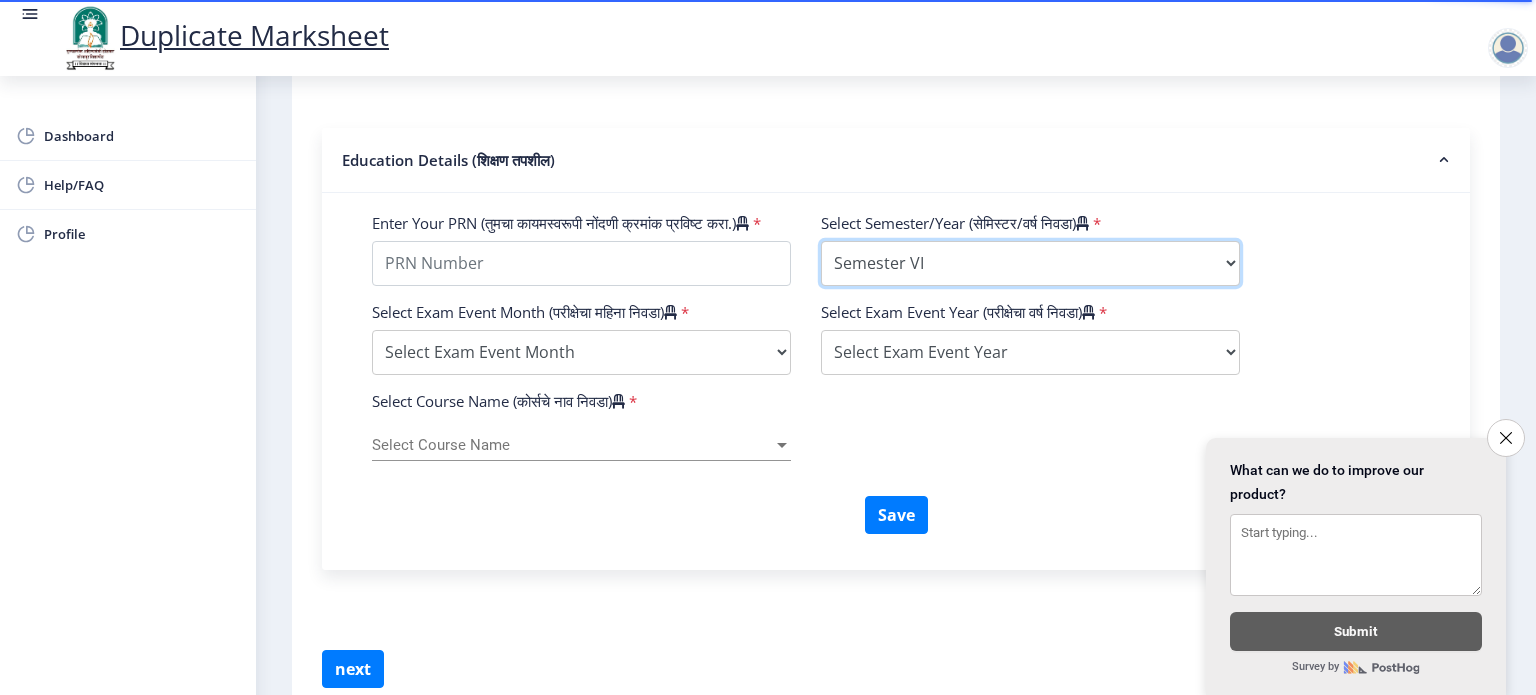 scroll, scrollTop: 682, scrollLeft: 0, axis: vertical 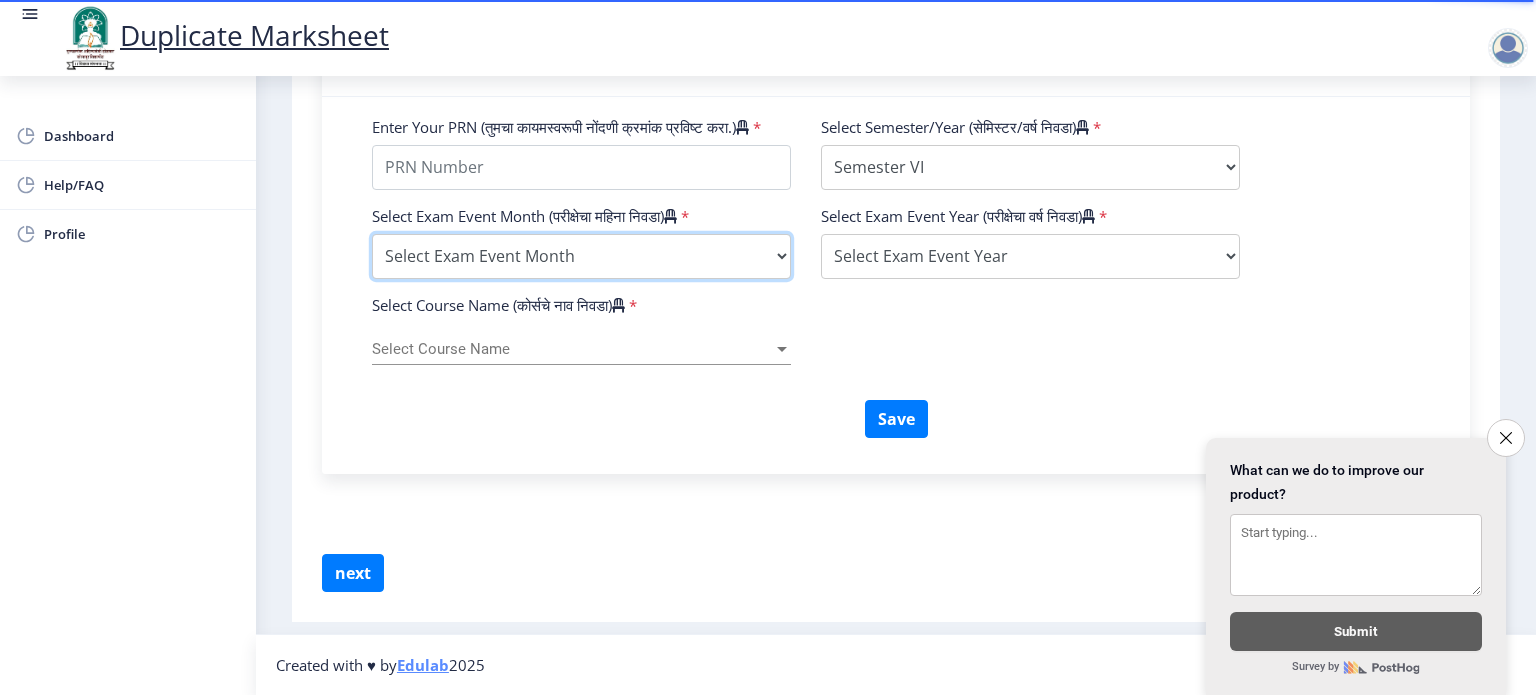 click on "Select Exam Event Month October March" at bounding box center (581, 256) 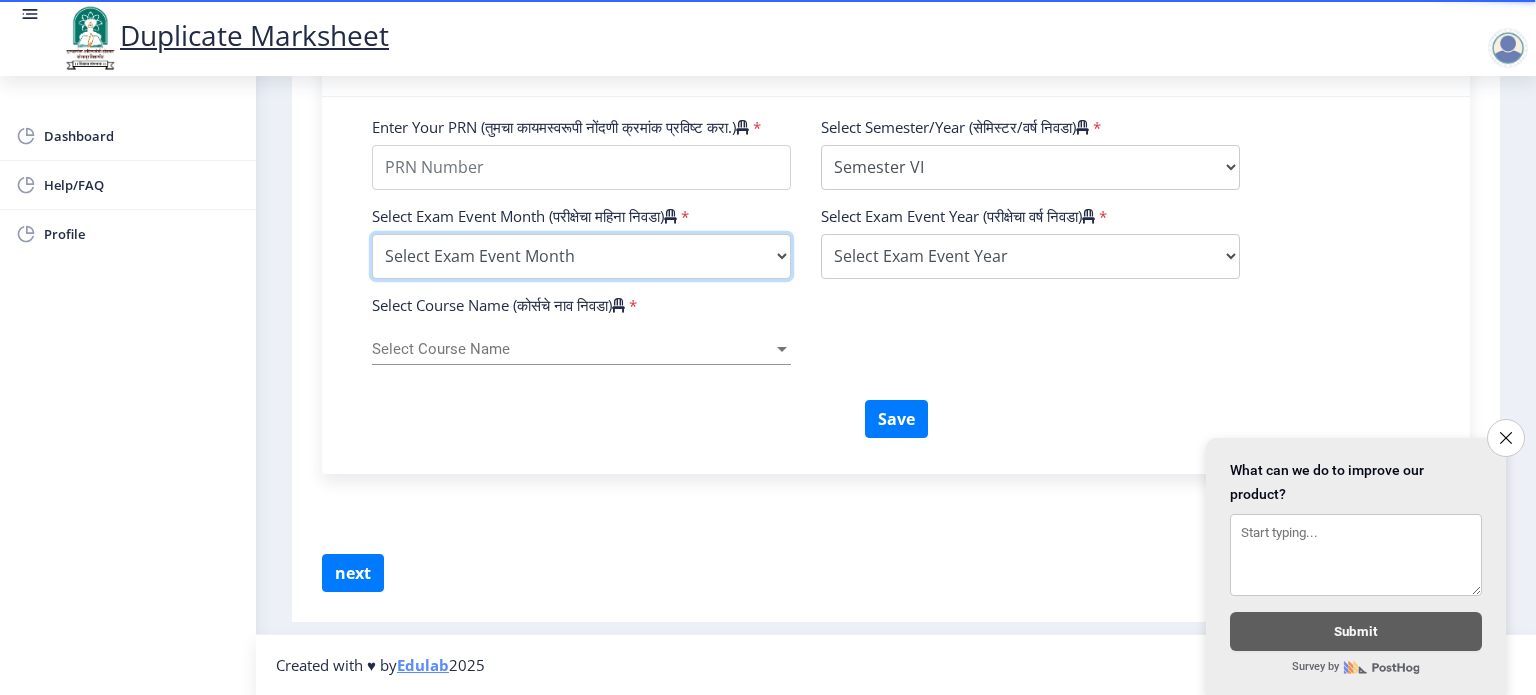 select on "March" 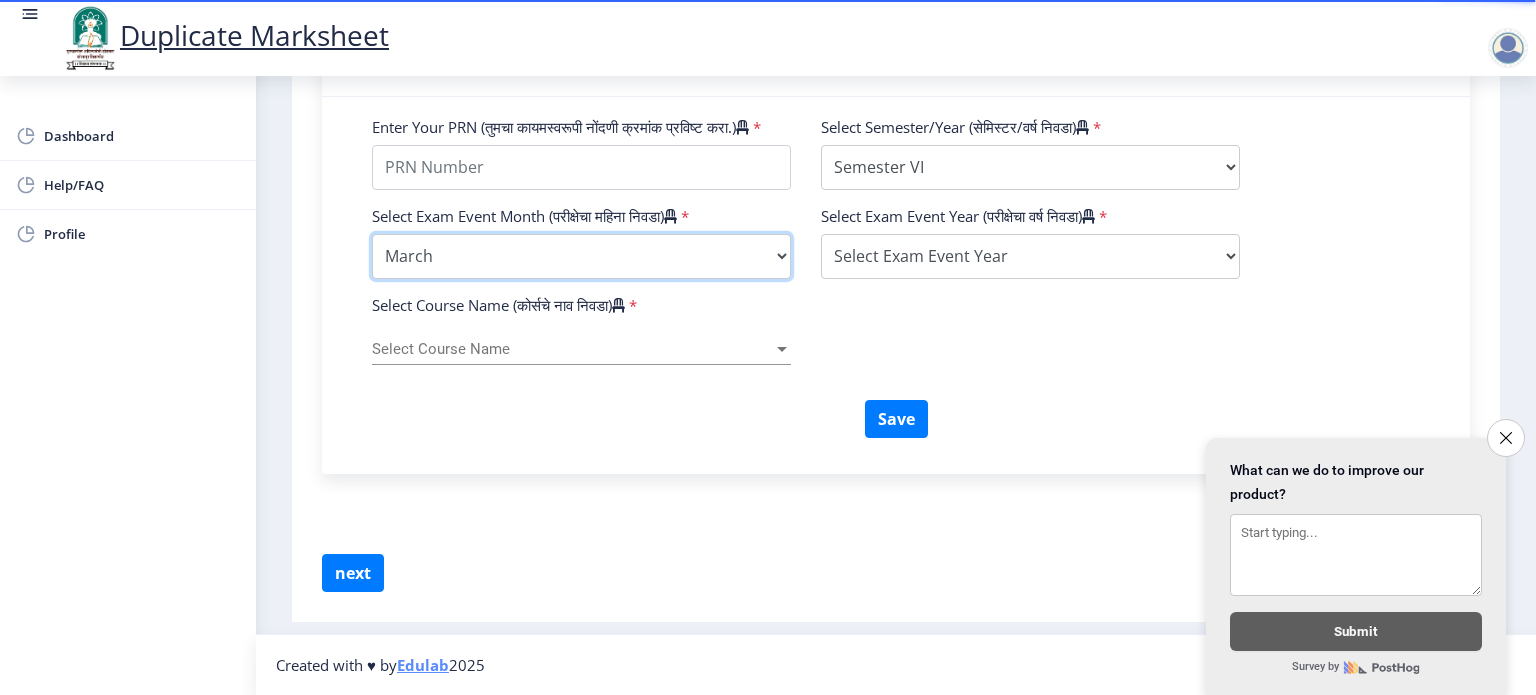 click on "Select Exam Event Month October March" at bounding box center [581, 256] 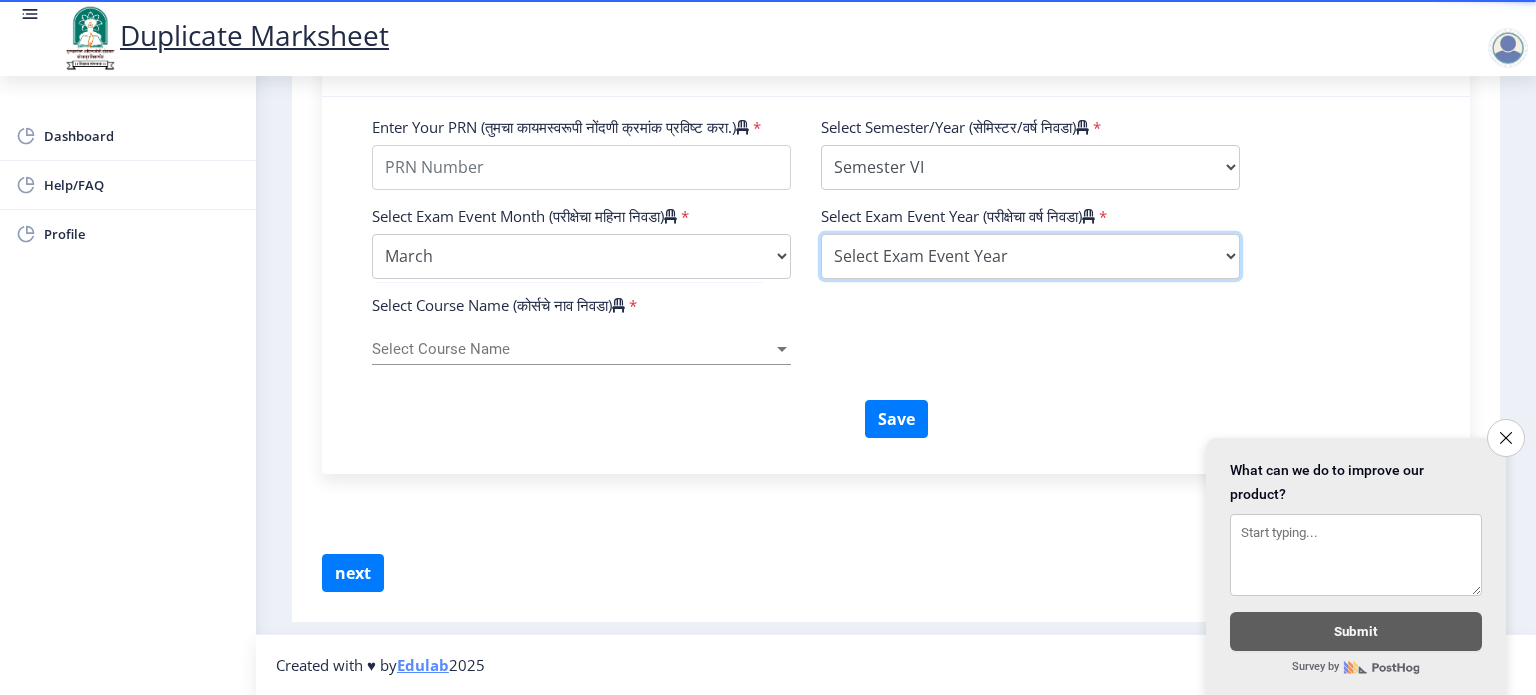 click on "Select Exam Event Year  2025   2024   2023   2022   2021   2020   2019   2018   2017   2016   2015   2014   2013   2012   2011   2010   2009   2008   2007   2006   2005   2004   2003   2002   2001   2000   1999   1998   1997   1996   1995   1994   1993   1992   1991   1990   1989   1988   1987   1986   1985   1984   1983   1982   1981   1980   1979   1978   1977   1976" at bounding box center (1030, 256) 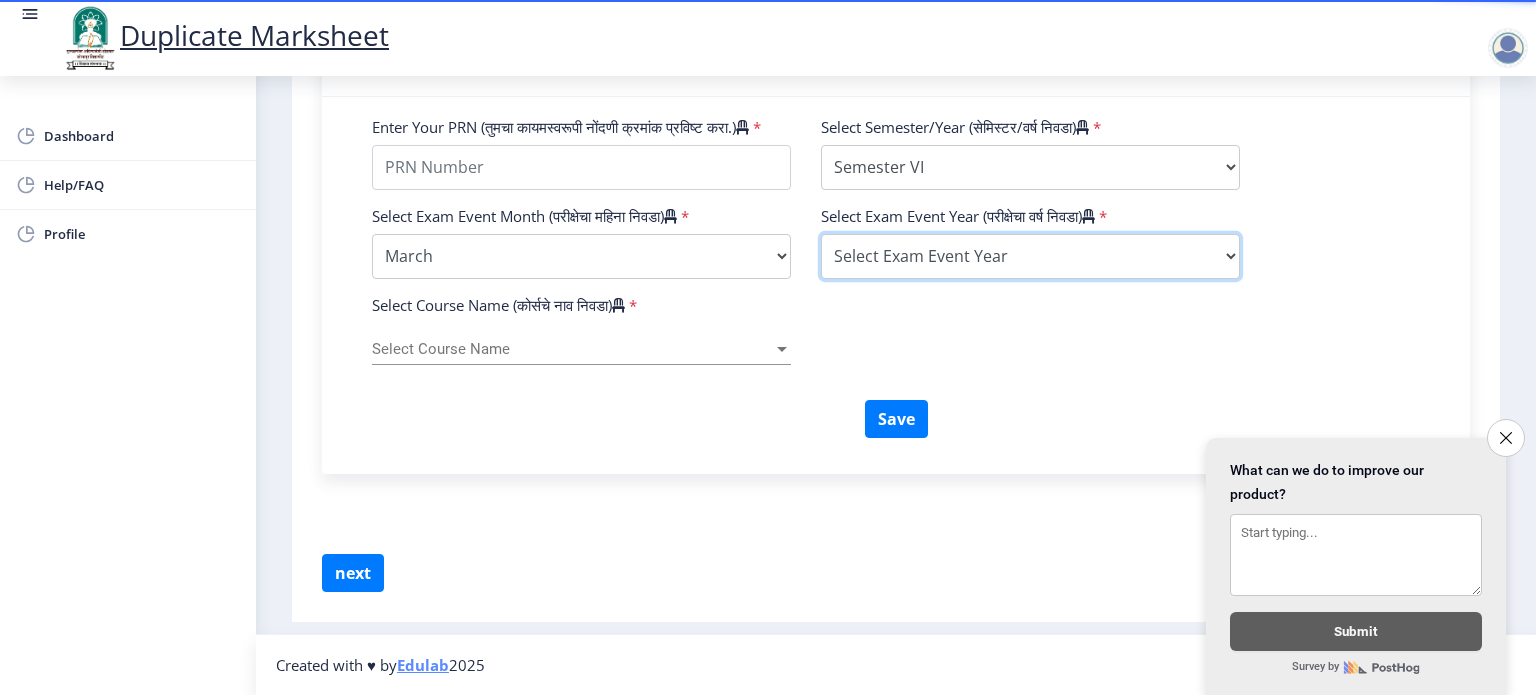 select on "2014" 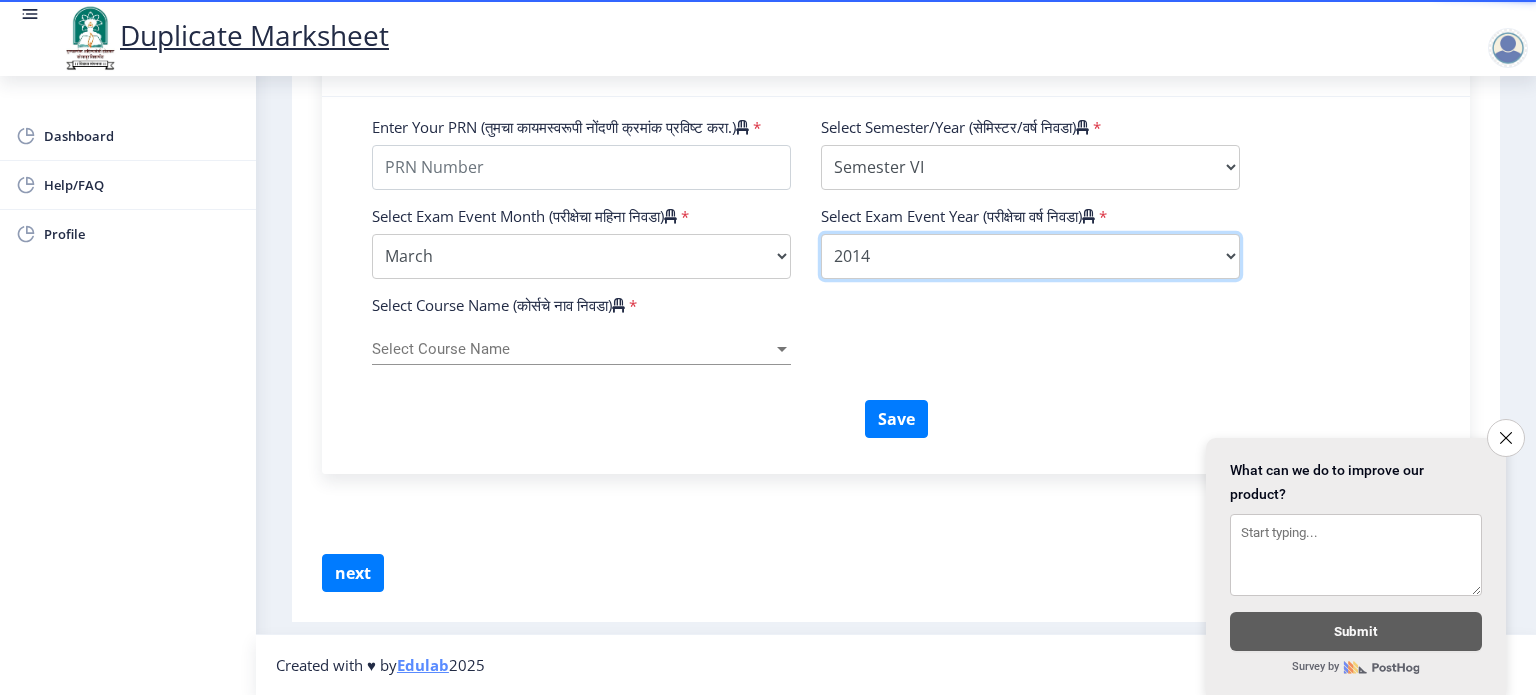 click on "Select Exam Event Year  2025   2024   2023   2022   2021   2020   2019   2018   2017   2016   2015   2014   2013   2012   2011   2010   2009   2008   2007   2006   2005   2004   2003   2002   2001   2000   1999   1998   1997   1996   1995   1994   1993   1992   1991   1990   1989   1988   1987   1986   1985   1984   1983   1982   1981   1980   1979   1978   1977   1976" at bounding box center (1030, 256) 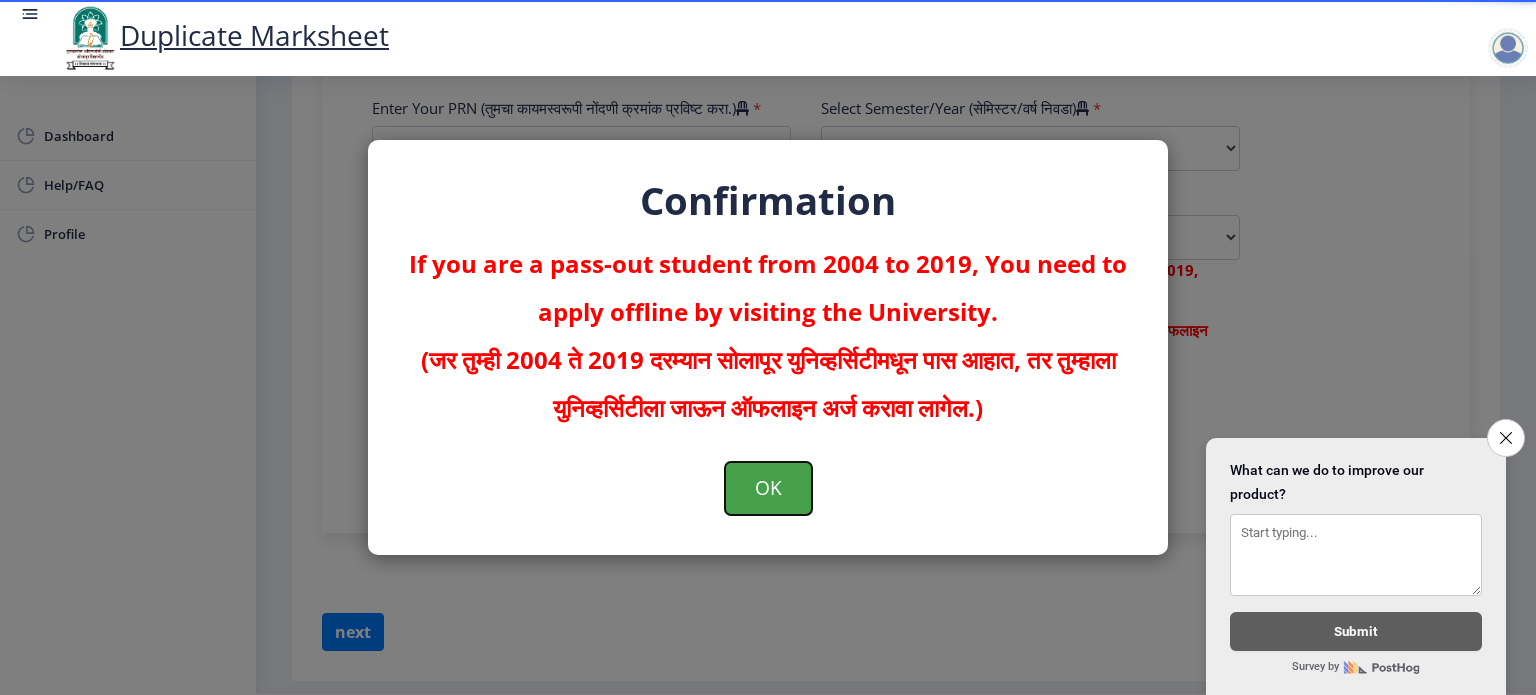 click on "OK" 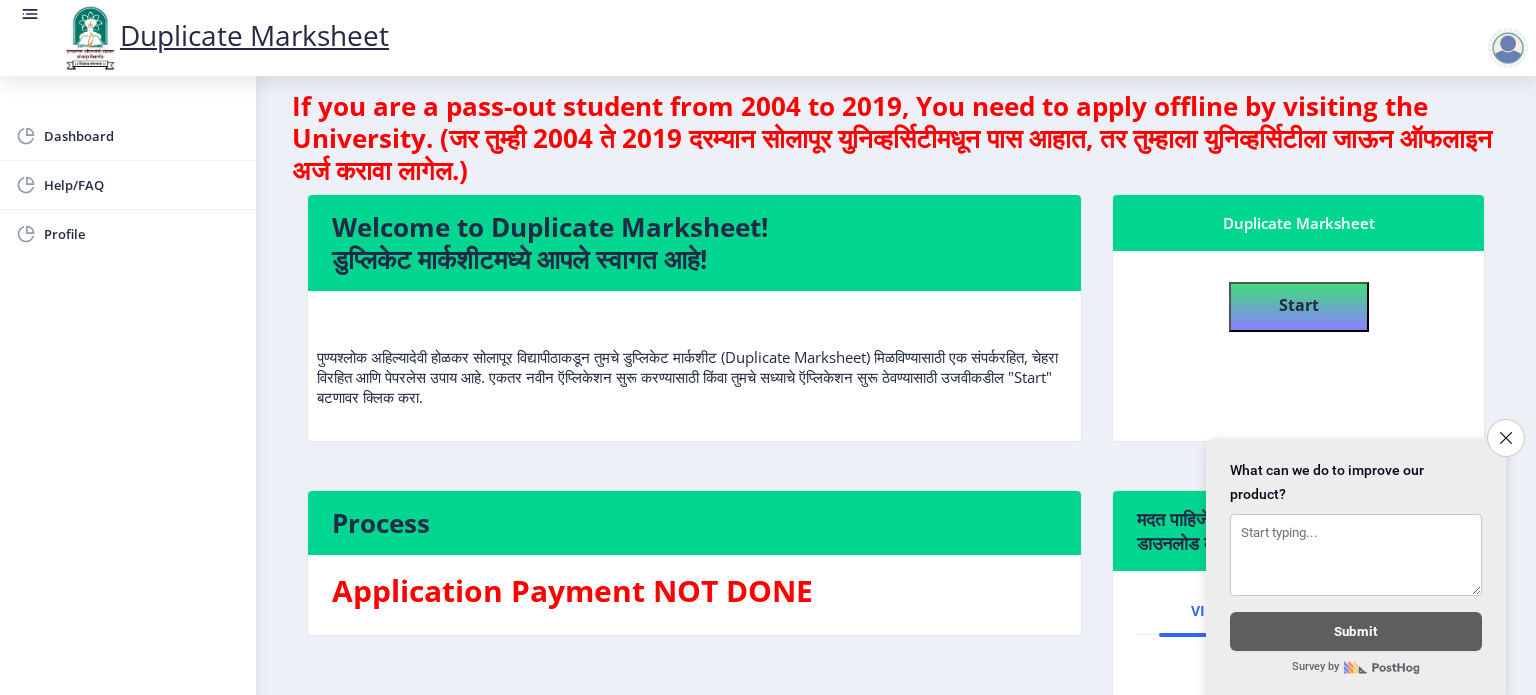 scroll, scrollTop: 0, scrollLeft: 0, axis: both 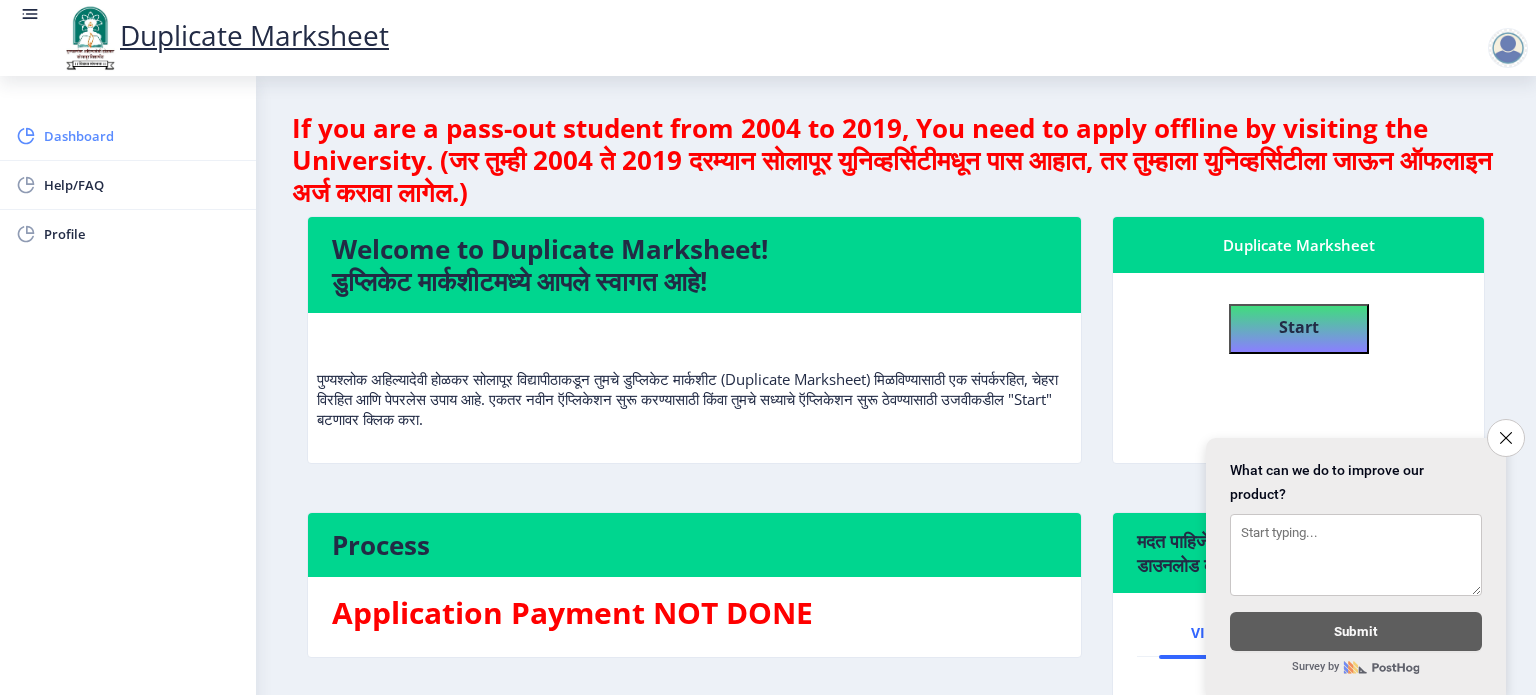 click on "Dashboard" 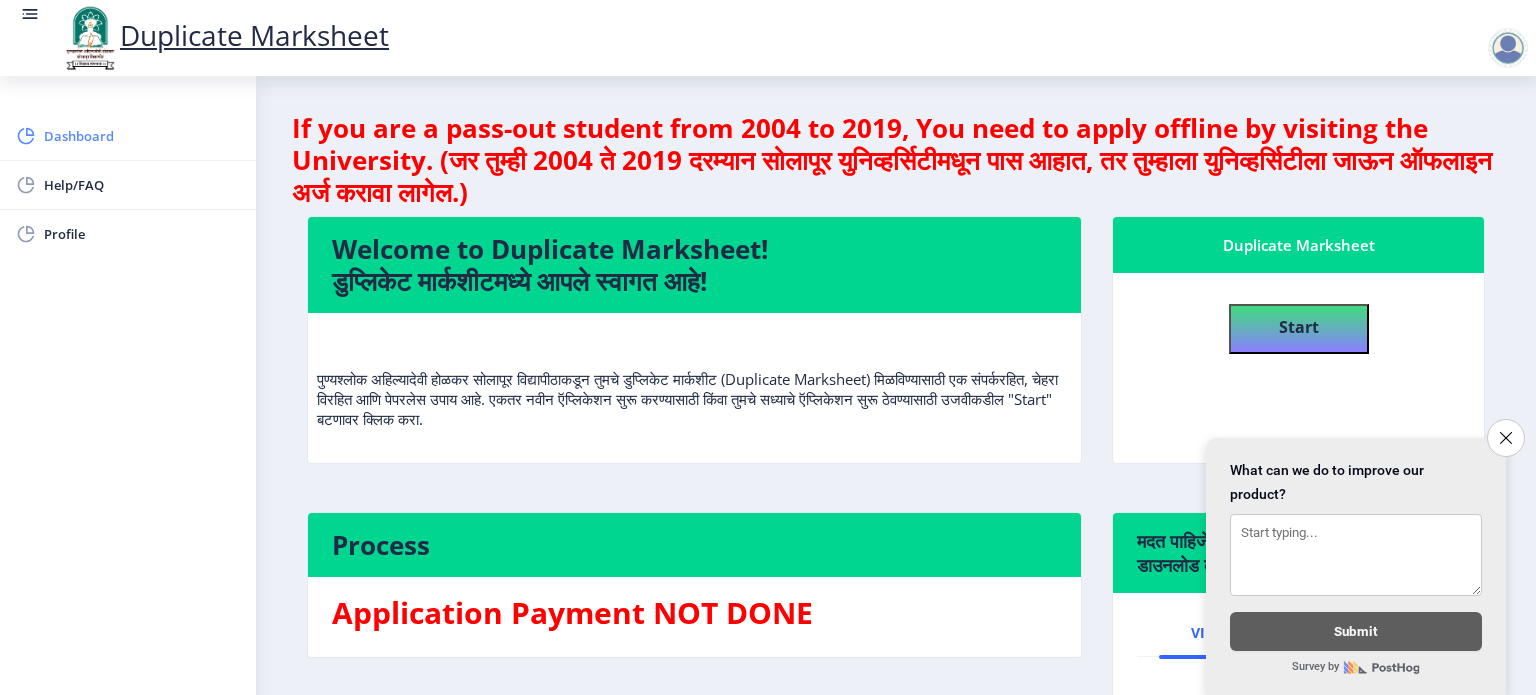 click on "Dashboard" 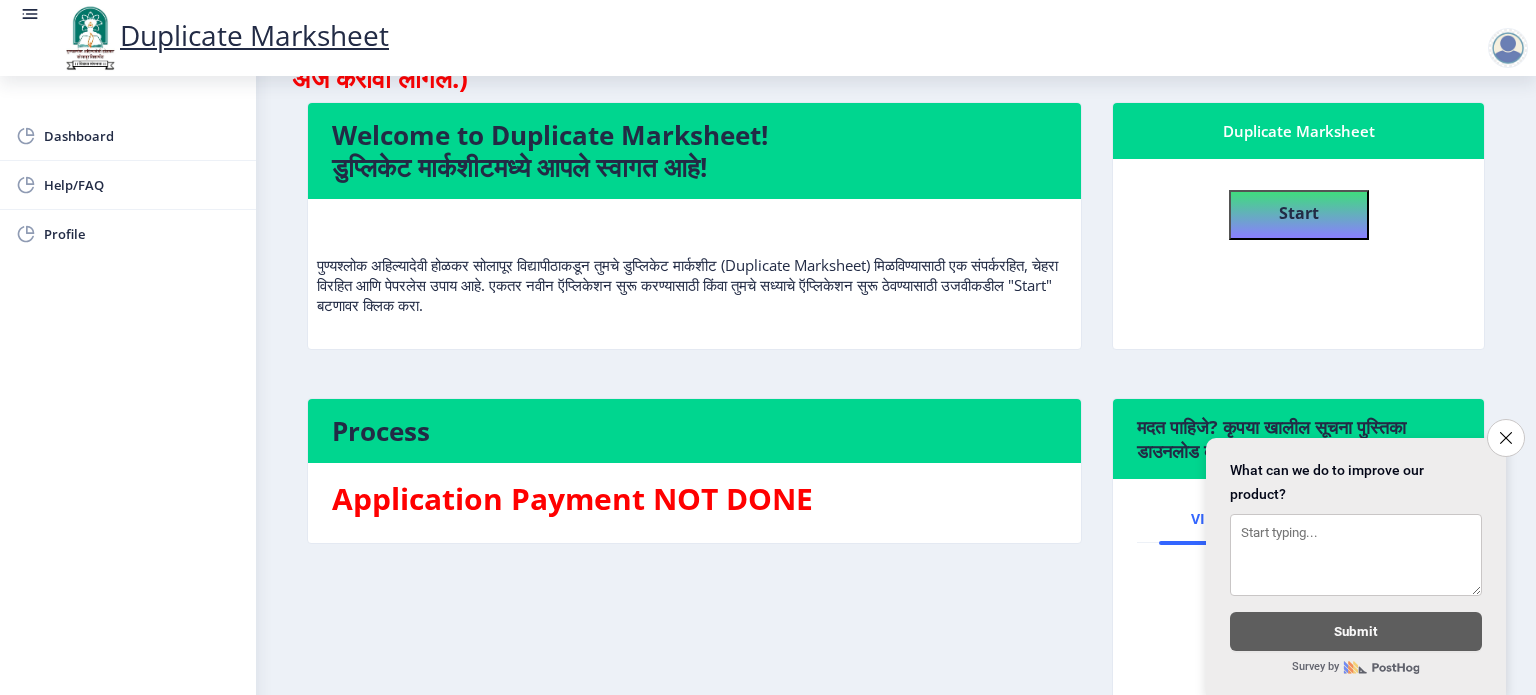 scroll, scrollTop: 115, scrollLeft: 0, axis: vertical 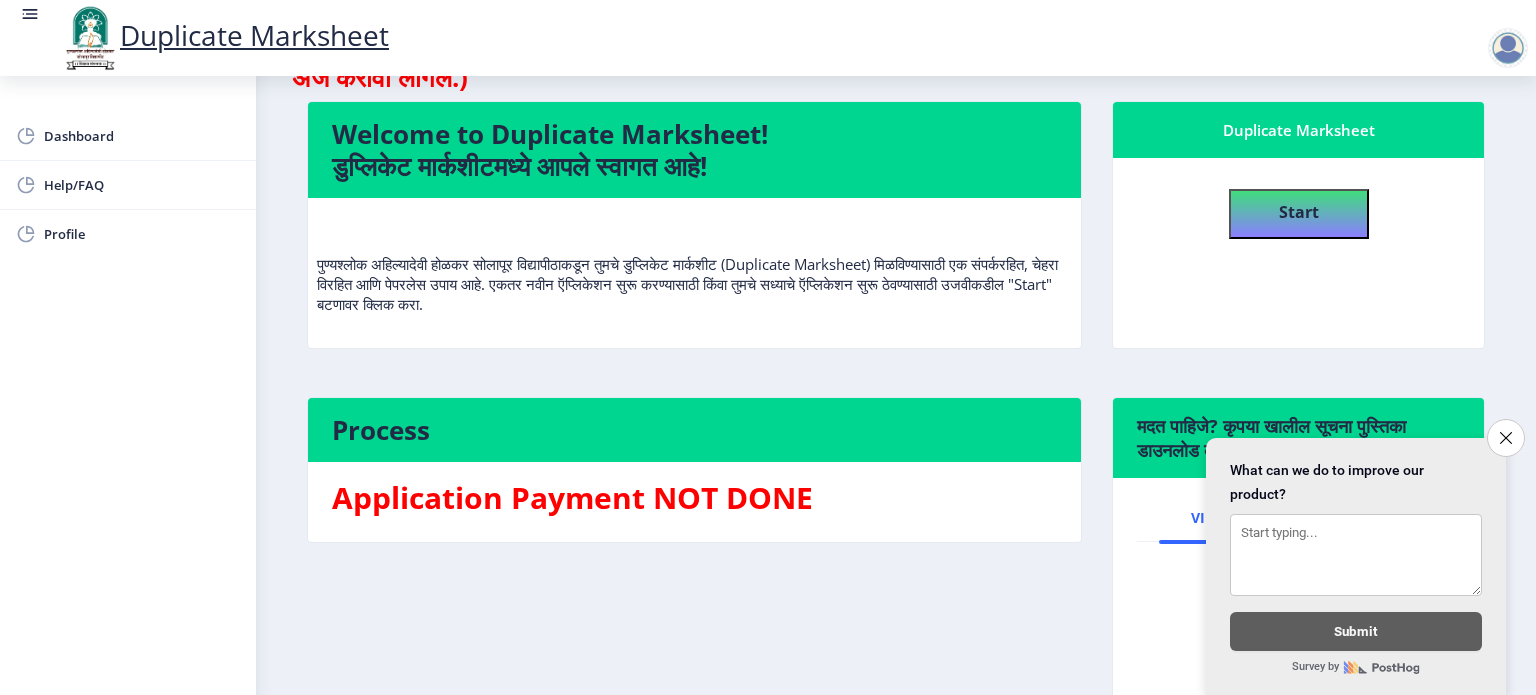 click 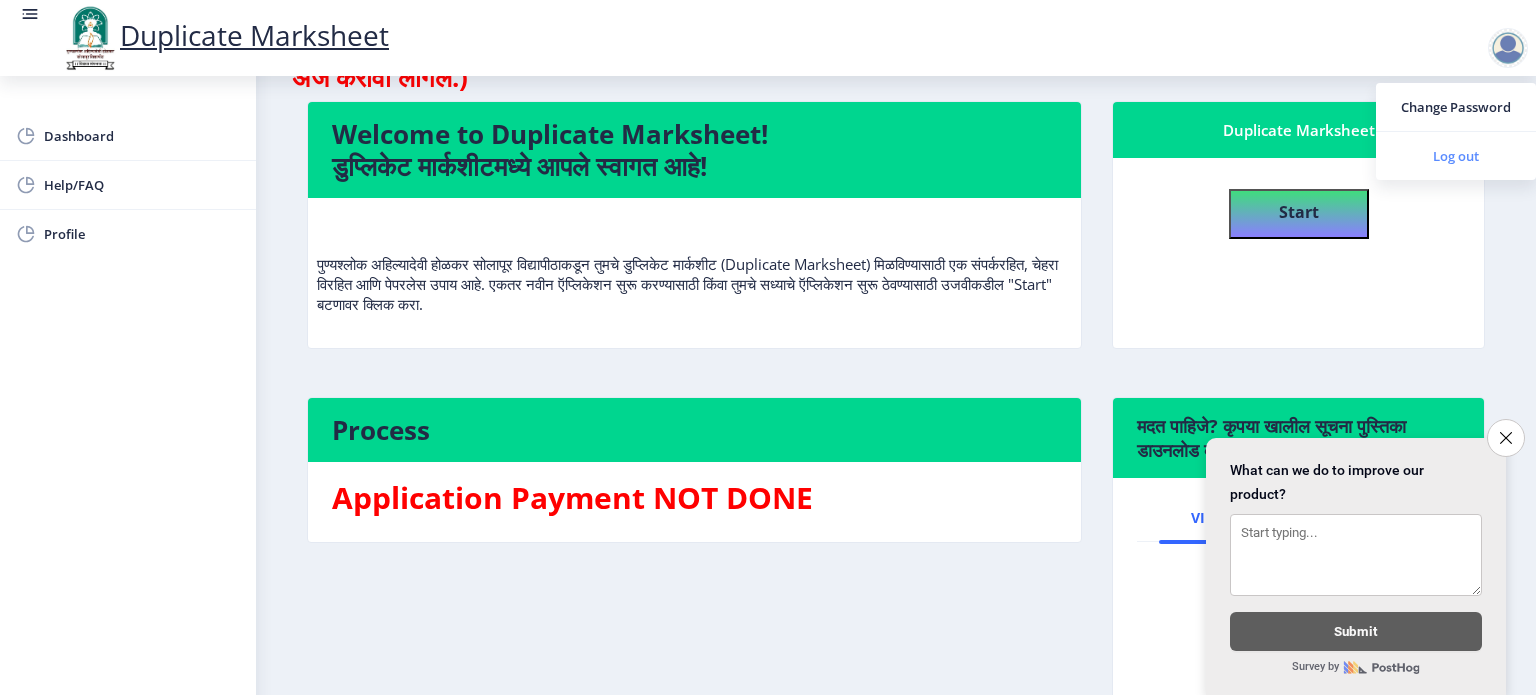 click on "Log out" at bounding box center (1456, 156) 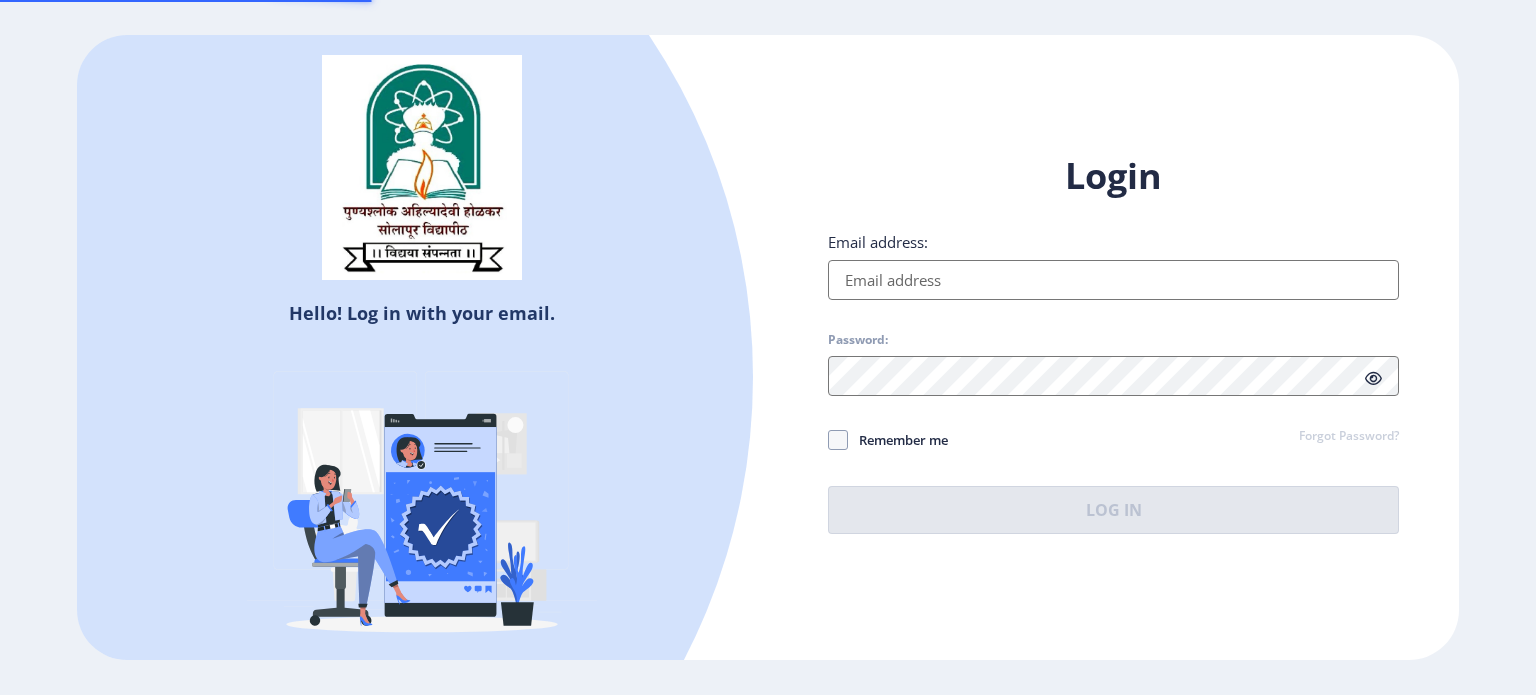 scroll, scrollTop: 0, scrollLeft: 0, axis: both 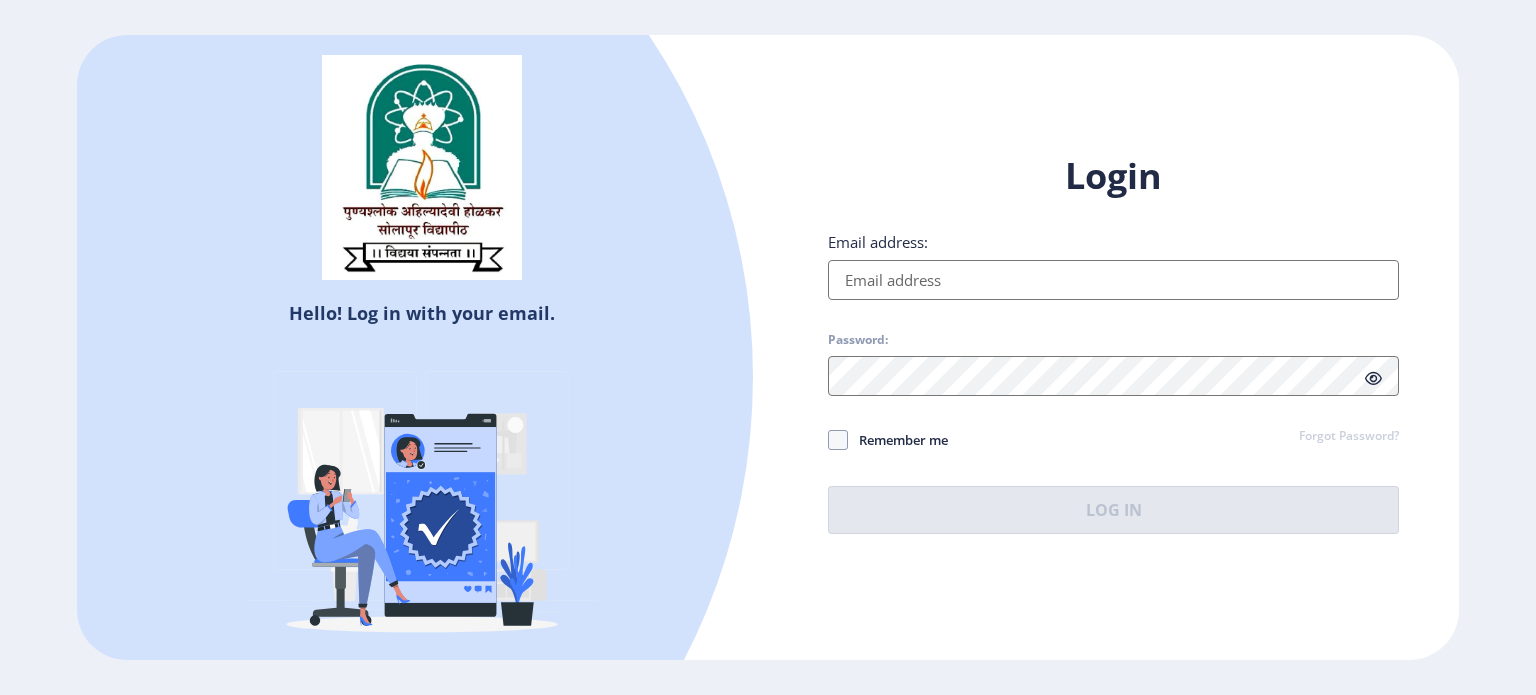 click on "Email address:" at bounding box center [1113, 280] 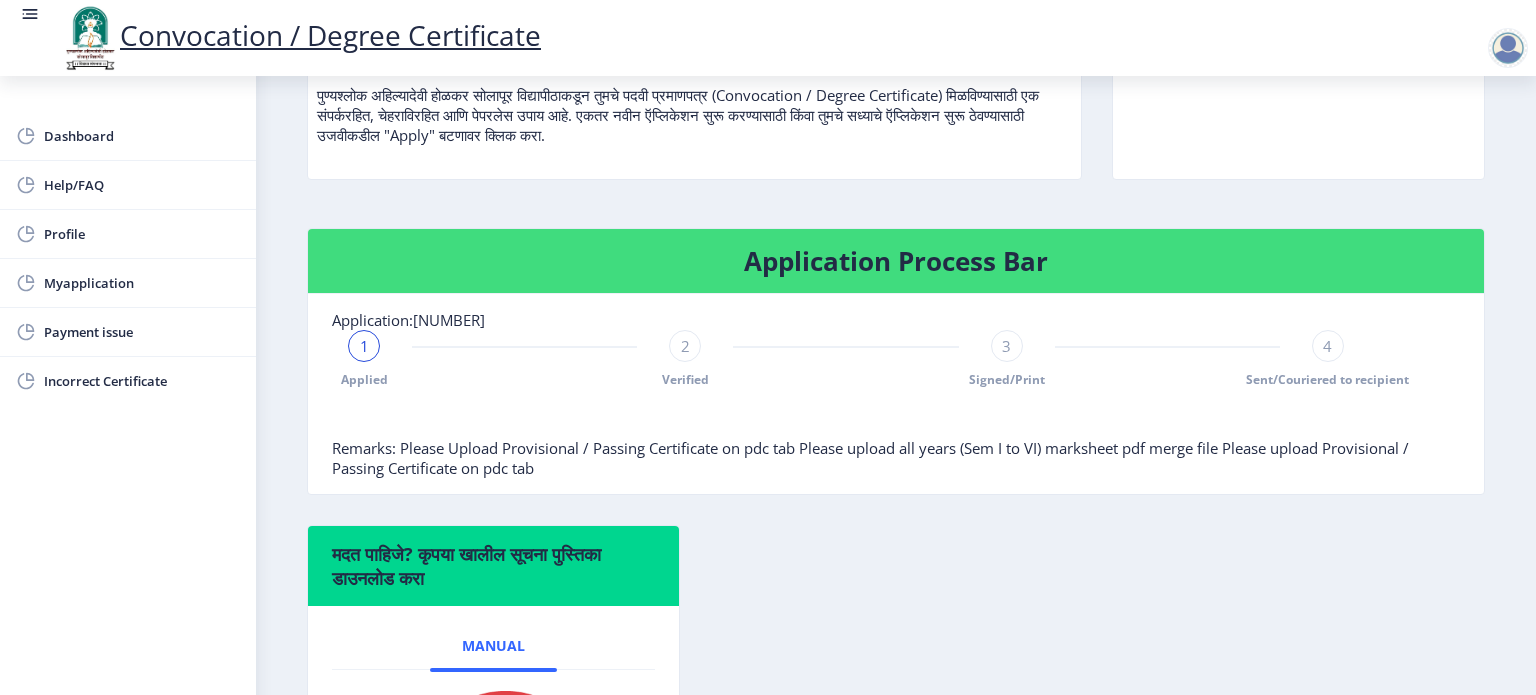 scroll, scrollTop: 312, scrollLeft: 0, axis: vertical 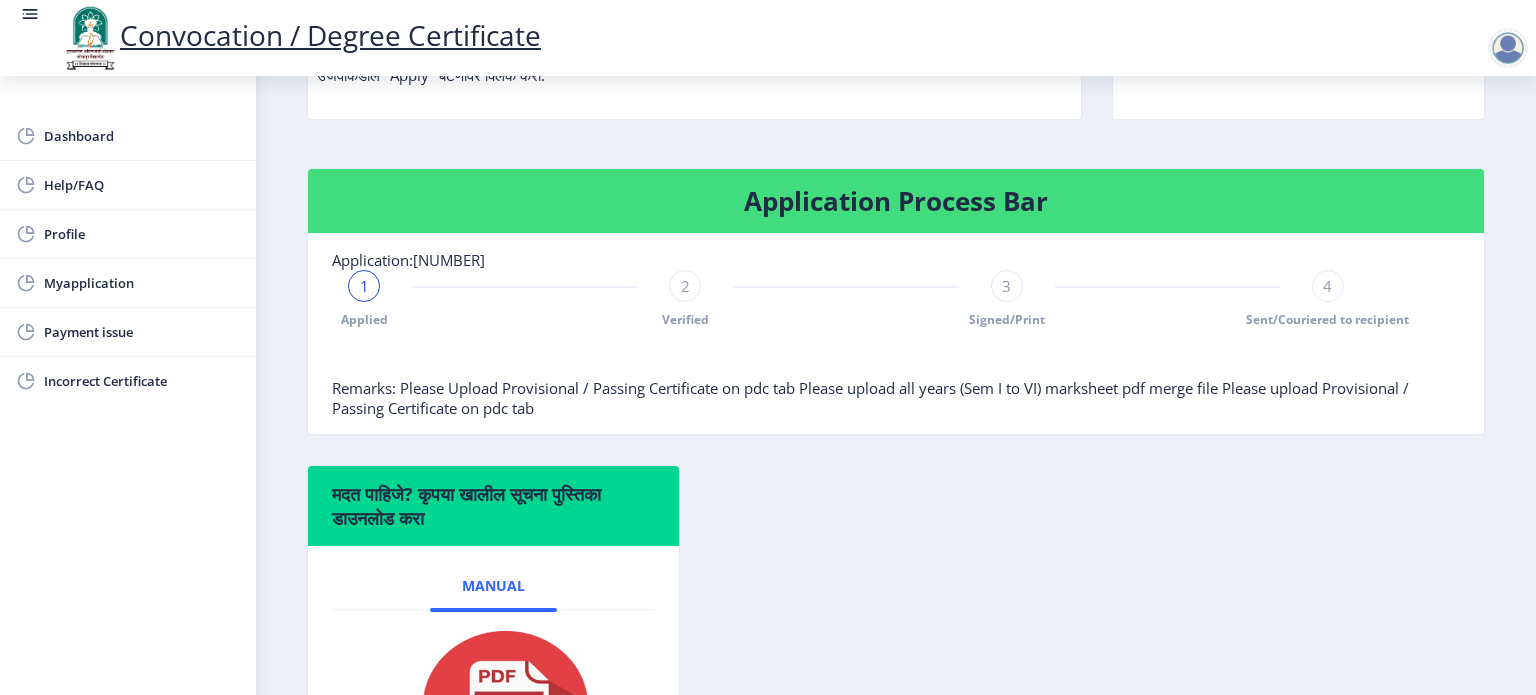 click on "1" 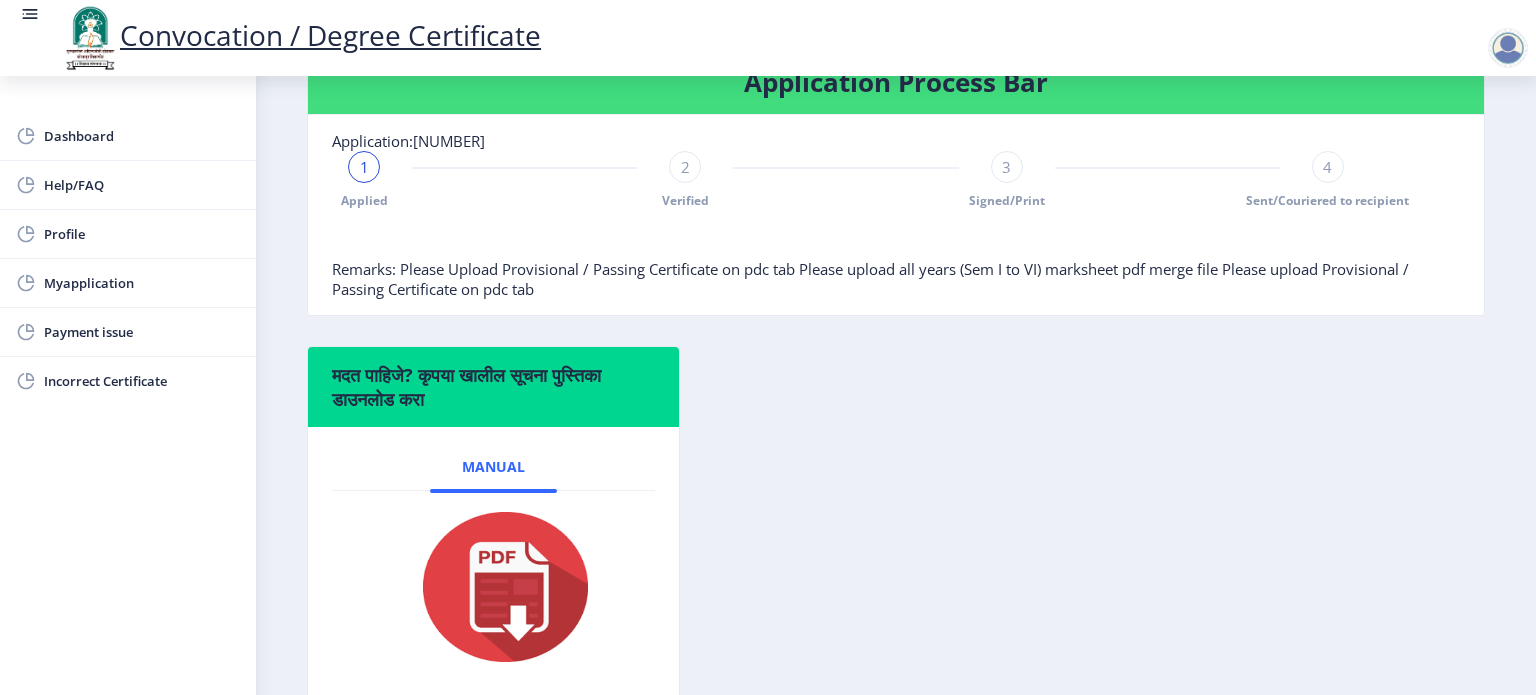 scroll, scrollTop: 429, scrollLeft: 0, axis: vertical 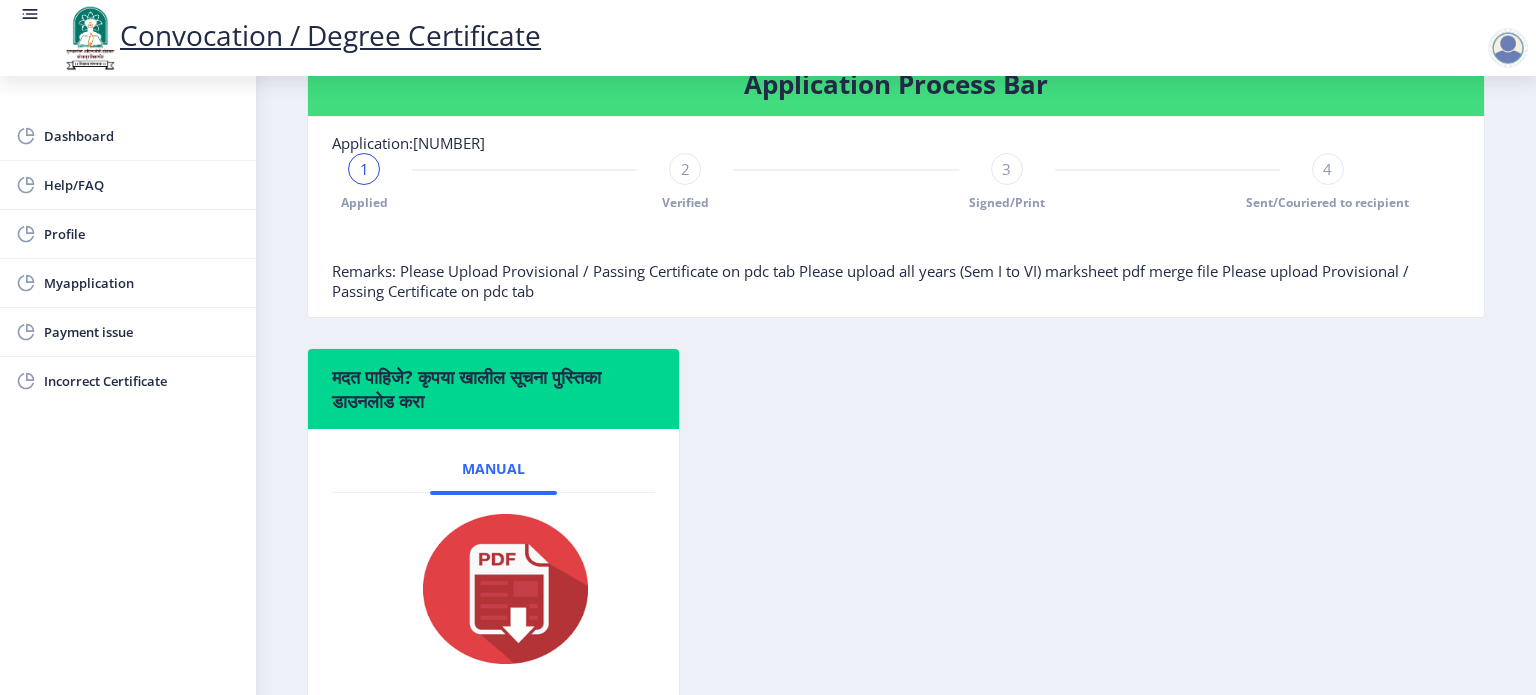 click on "1 Applied 2 Verified 3 Signed/Print 4 Sent/Couriered to recipient" 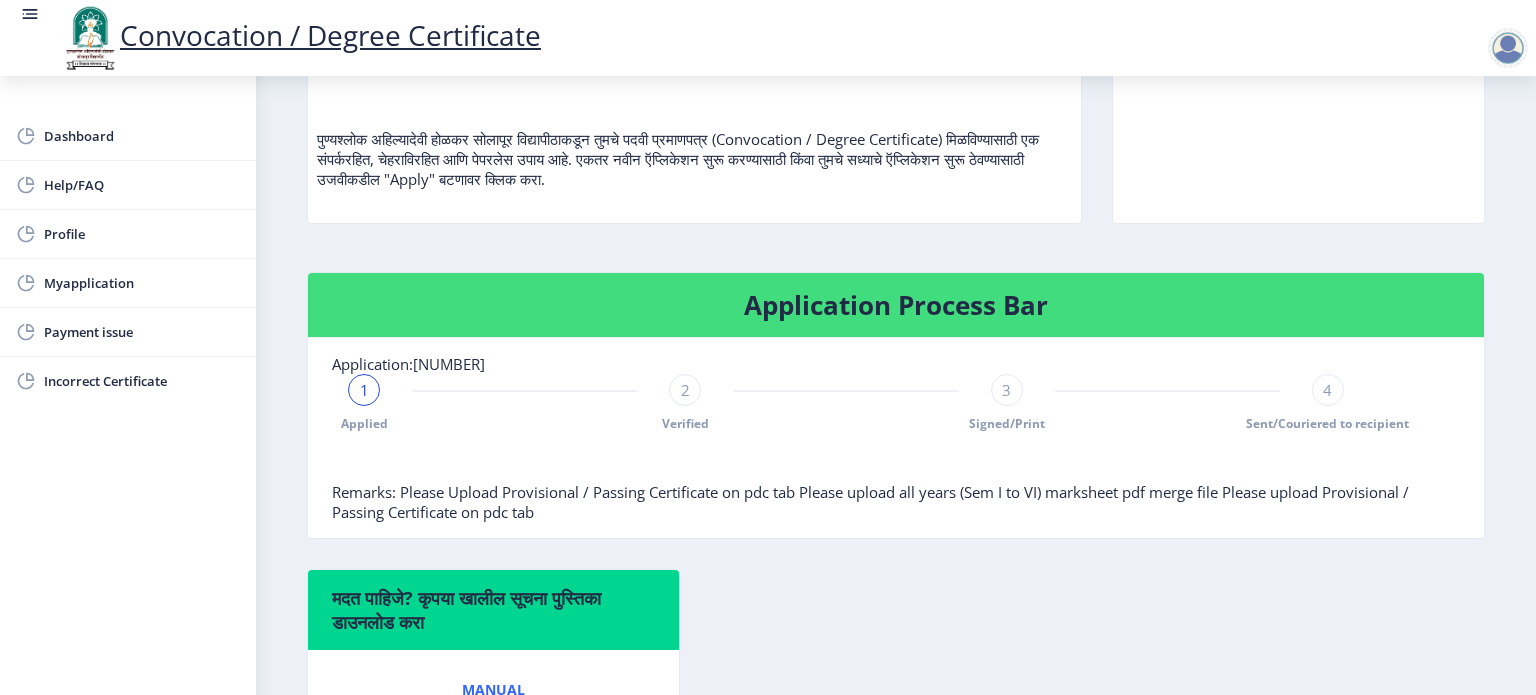 scroll, scrollTop: 258, scrollLeft: 0, axis: vertical 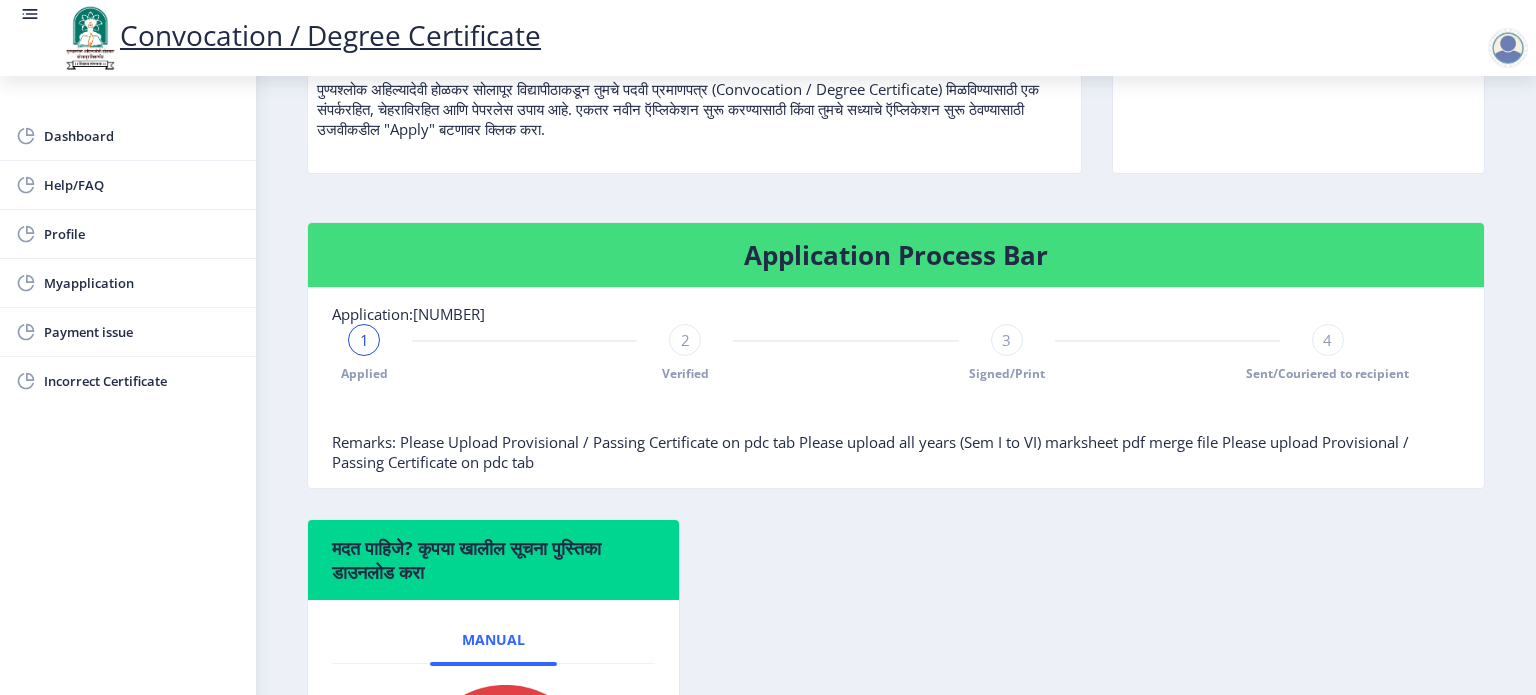 click on "Signed/Print" 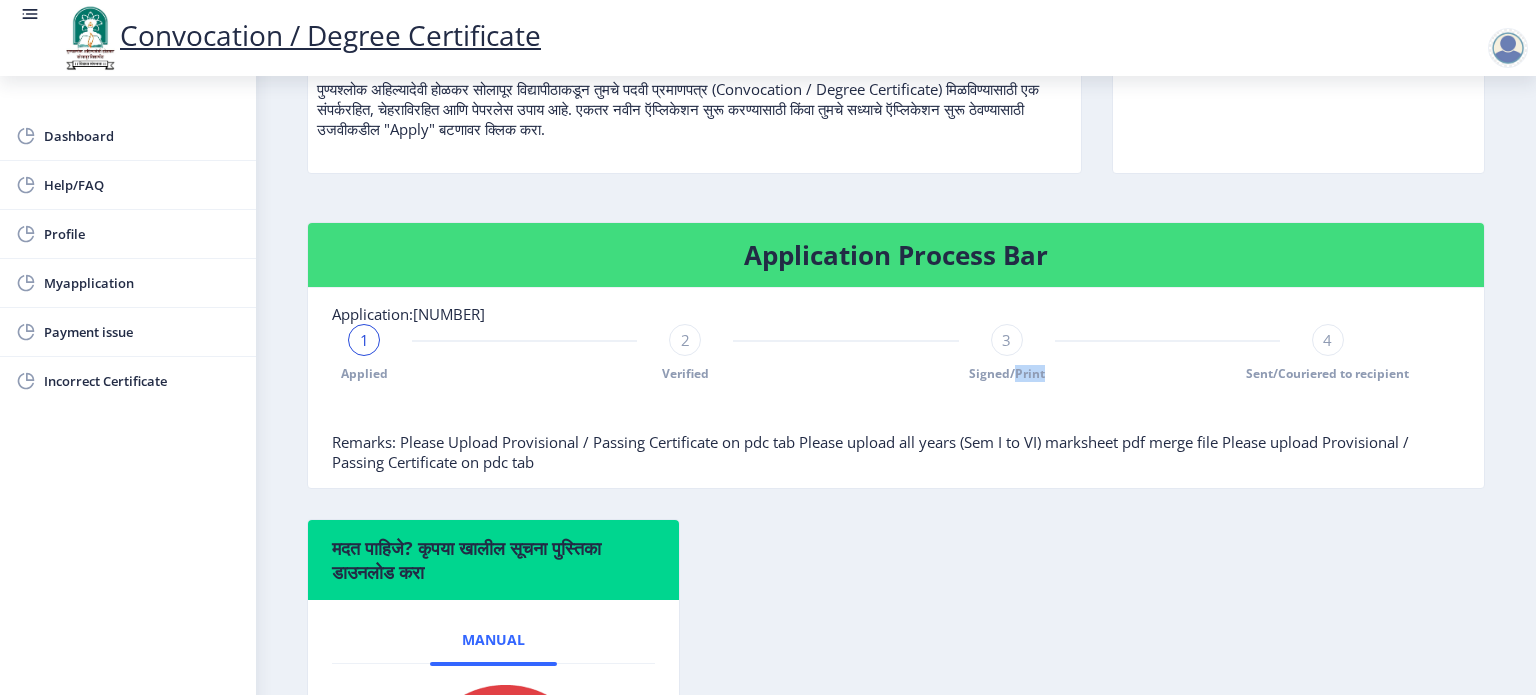 click on "Signed/Print" 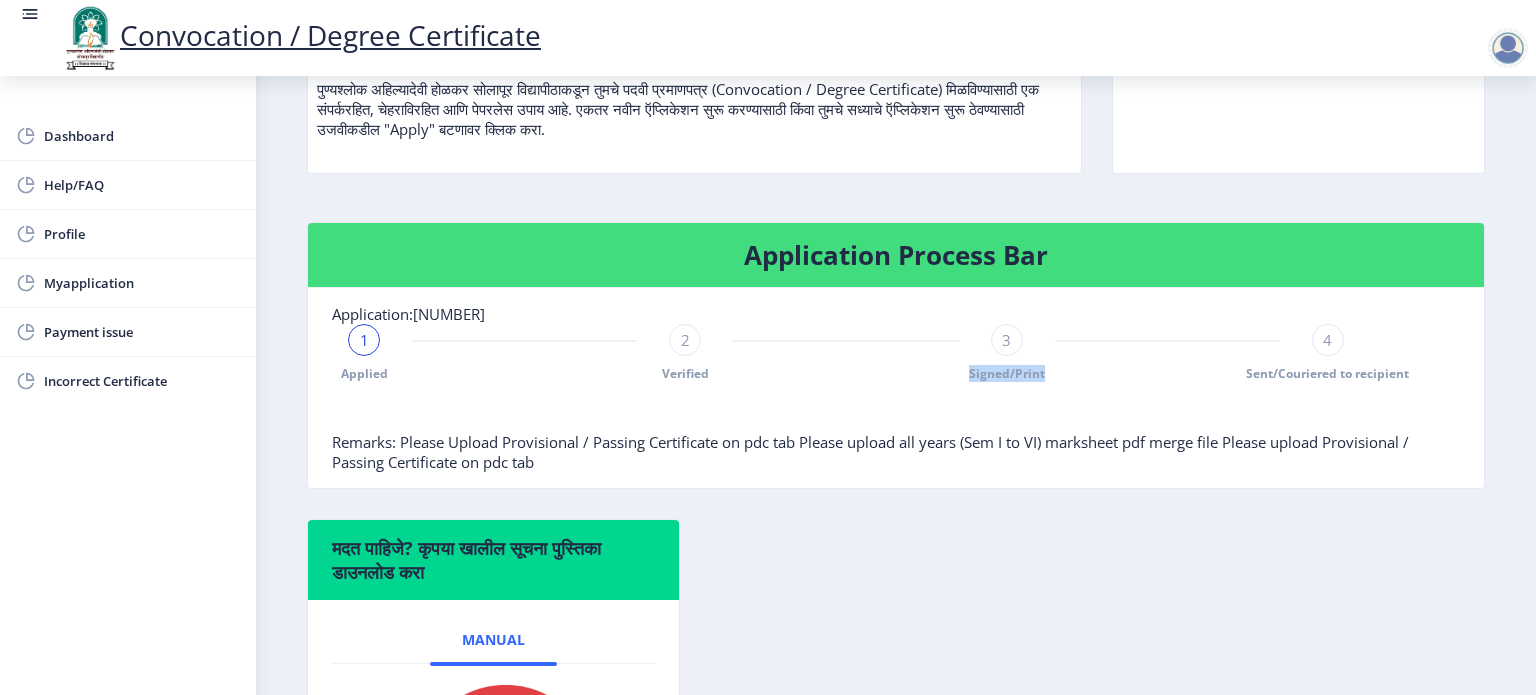 click on "Signed/Print" 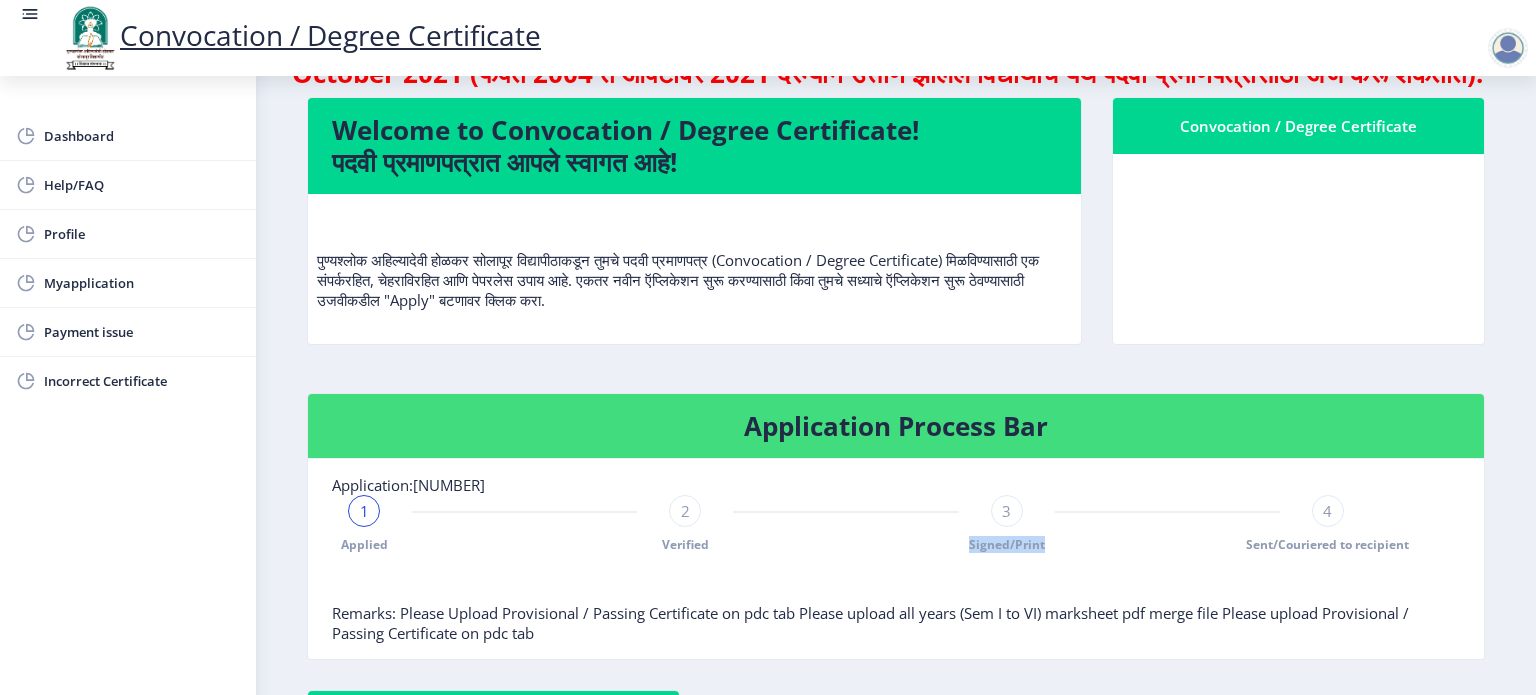 scroll, scrollTop: 0, scrollLeft: 0, axis: both 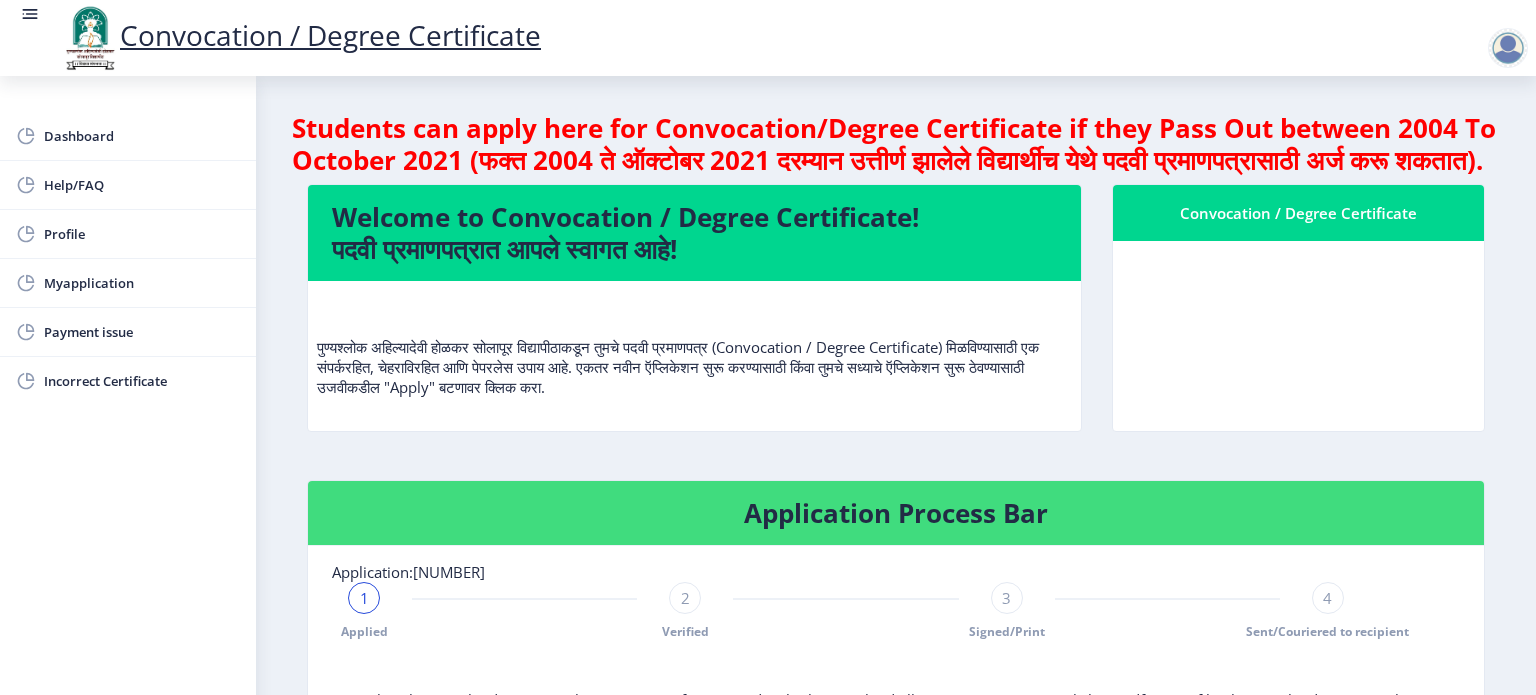 click 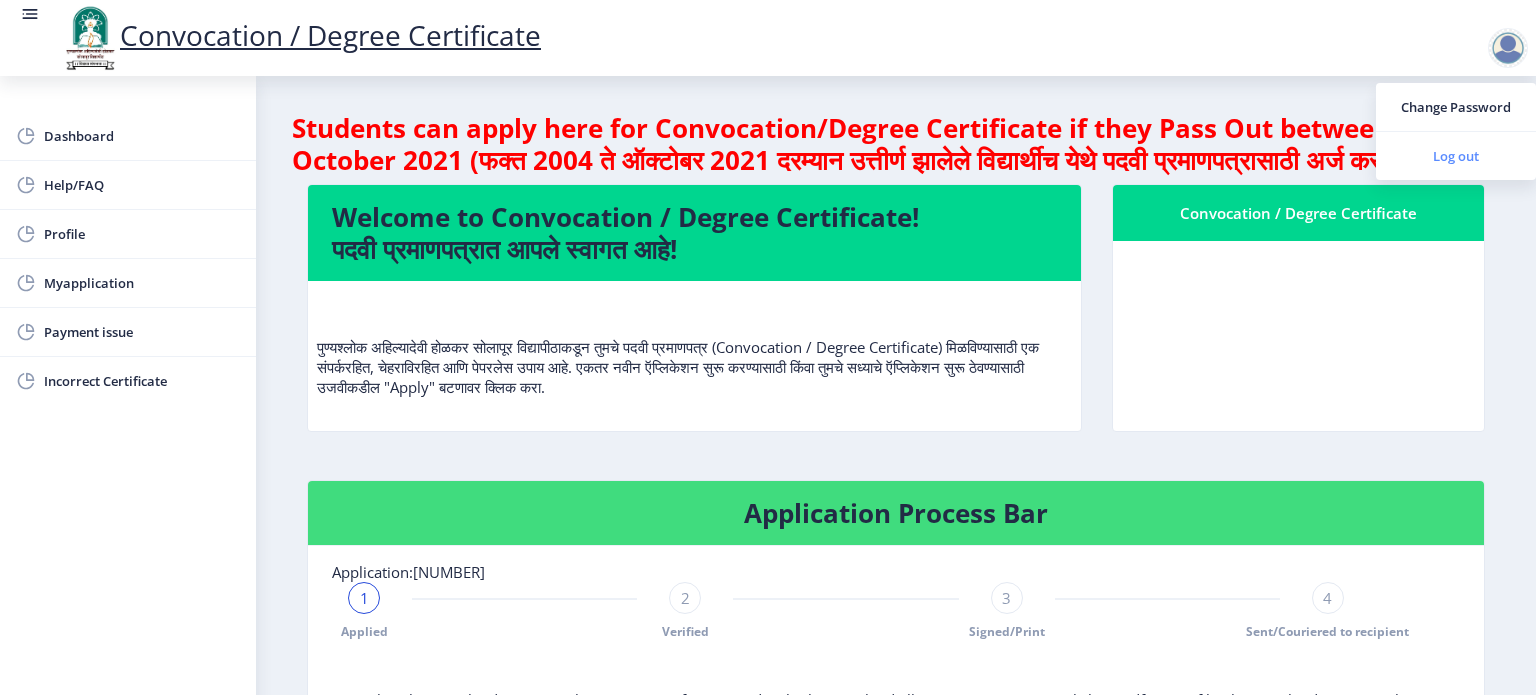 click on "Log out" at bounding box center [1456, 156] 